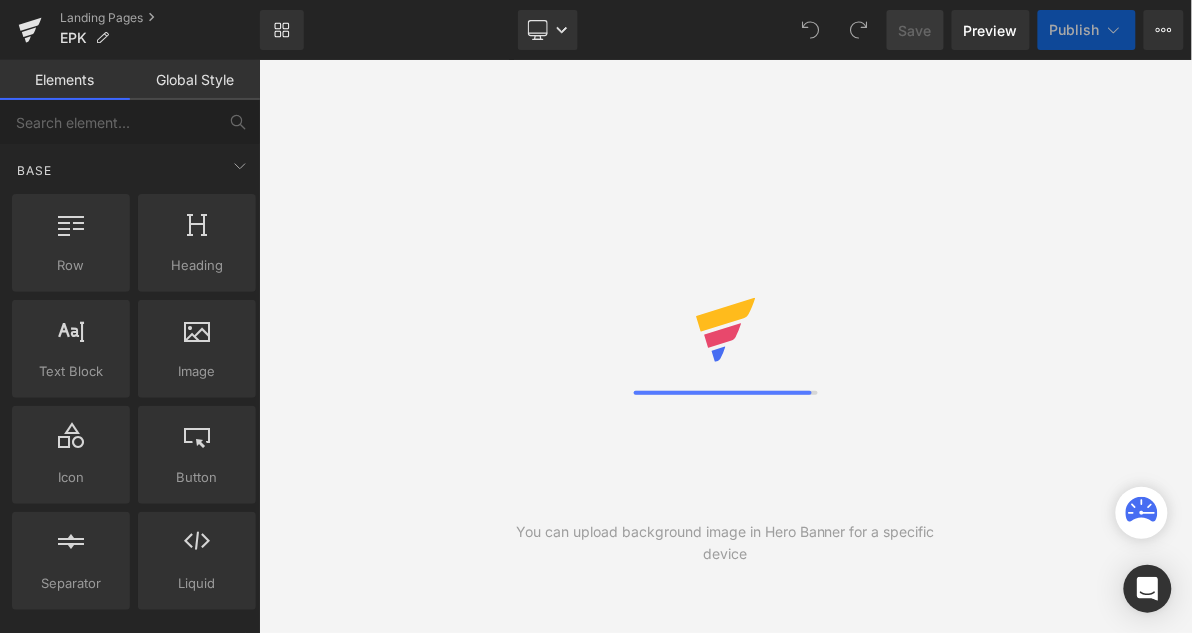scroll, scrollTop: 0, scrollLeft: 0, axis: both 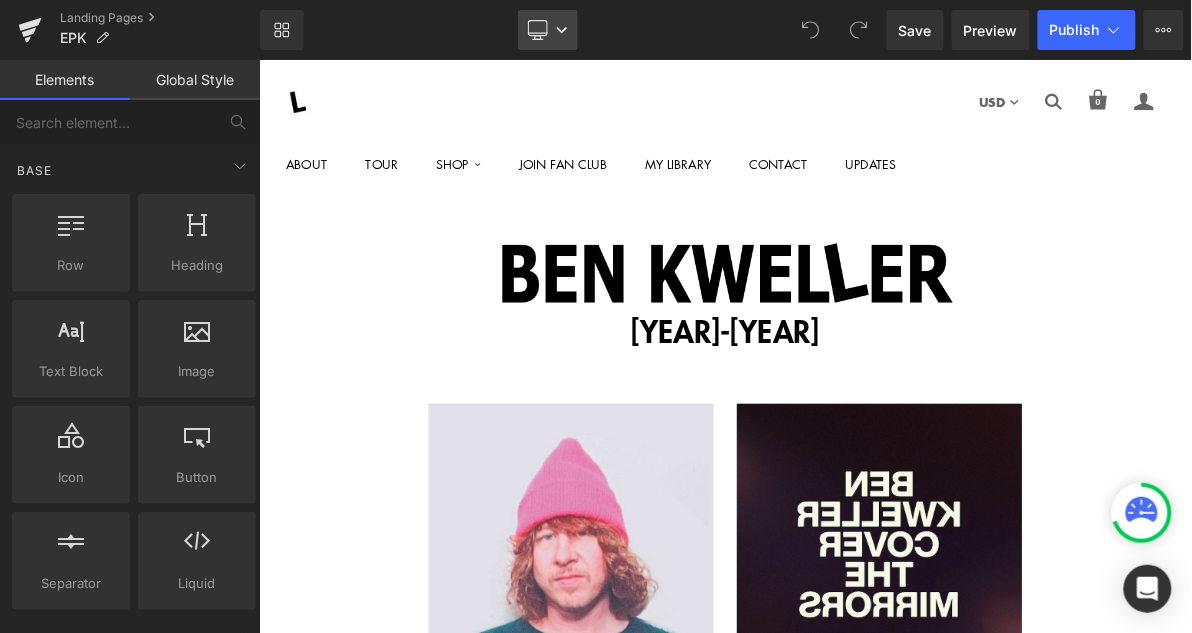 click 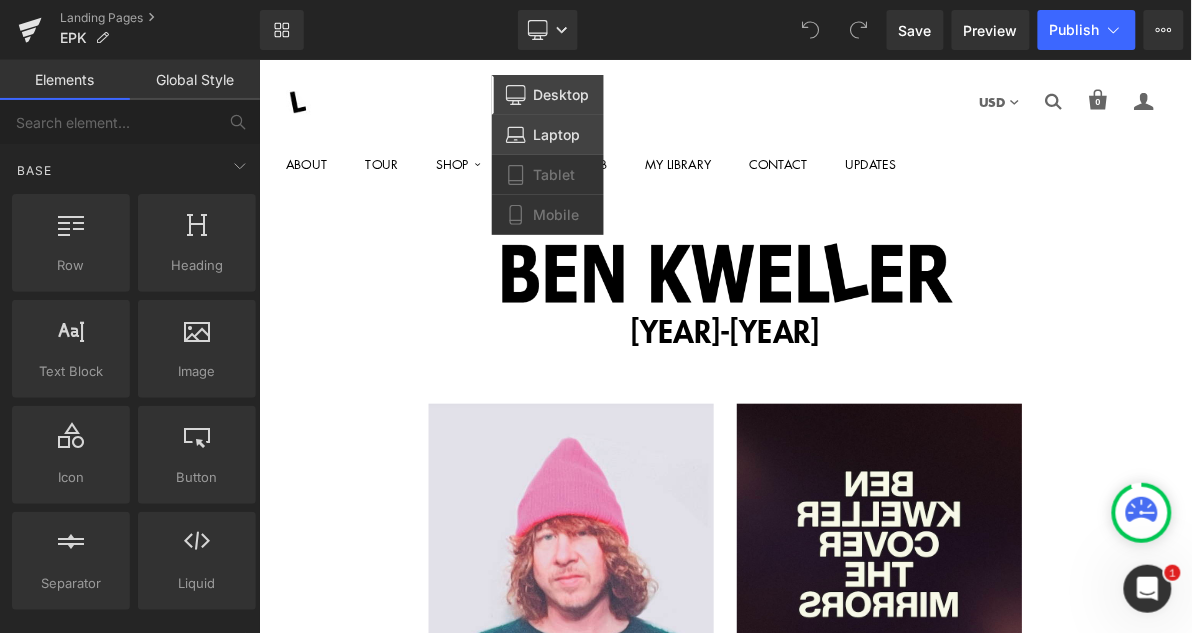 scroll, scrollTop: 0, scrollLeft: 0, axis: both 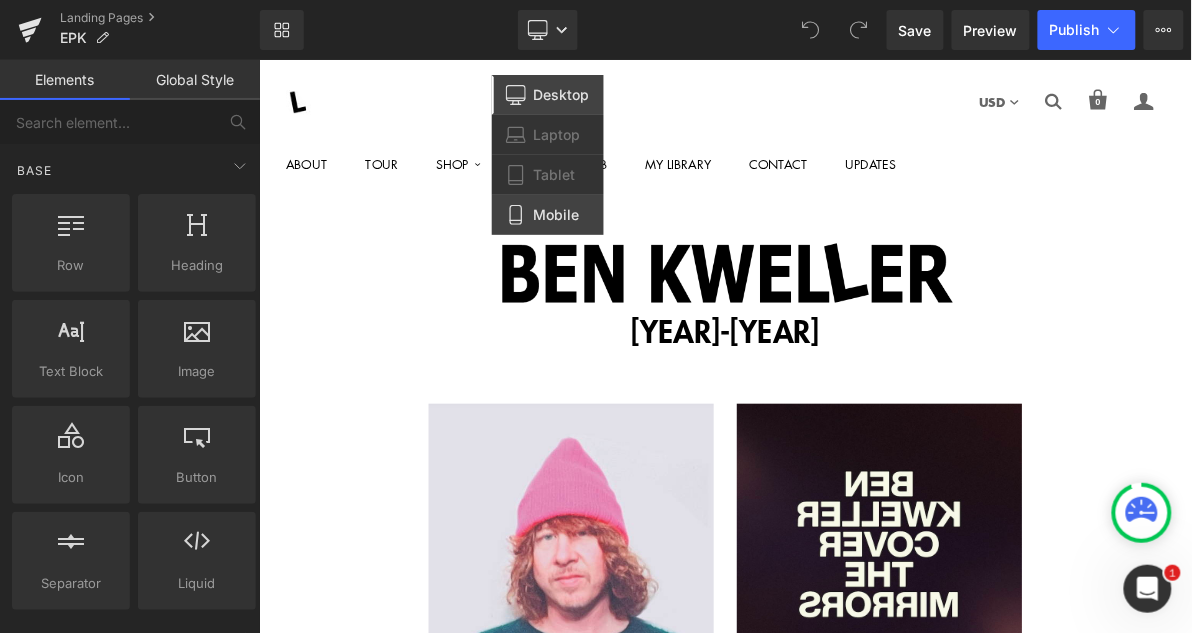 click on "Mobile" at bounding box center [557, 215] 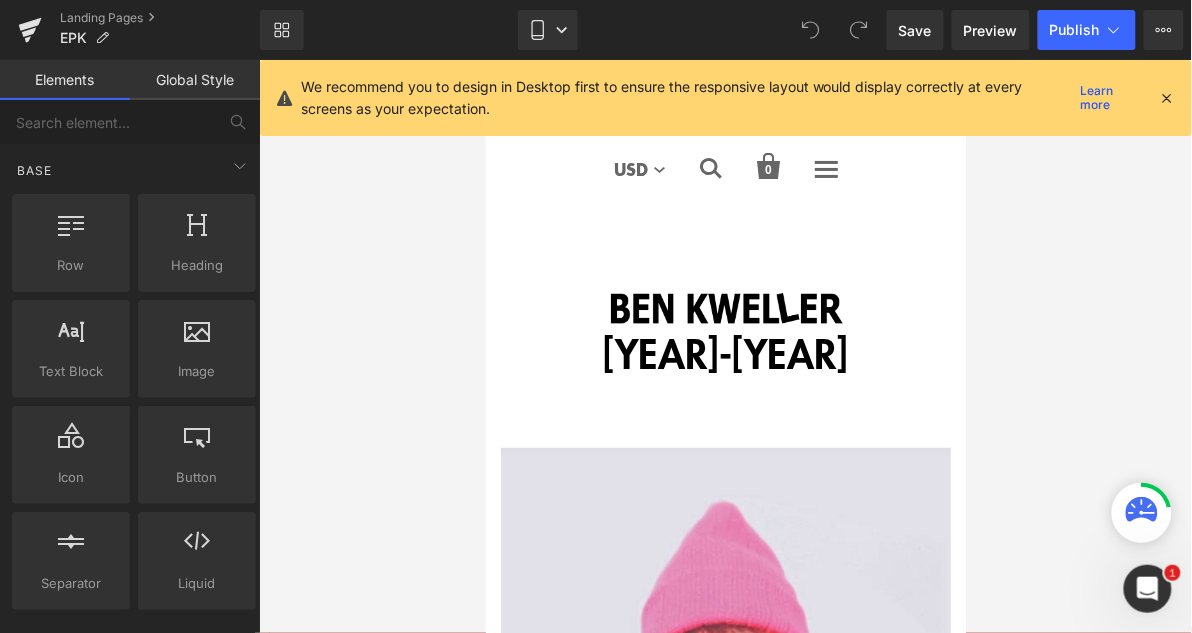 scroll, scrollTop: 171, scrollLeft: 0, axis: vertical 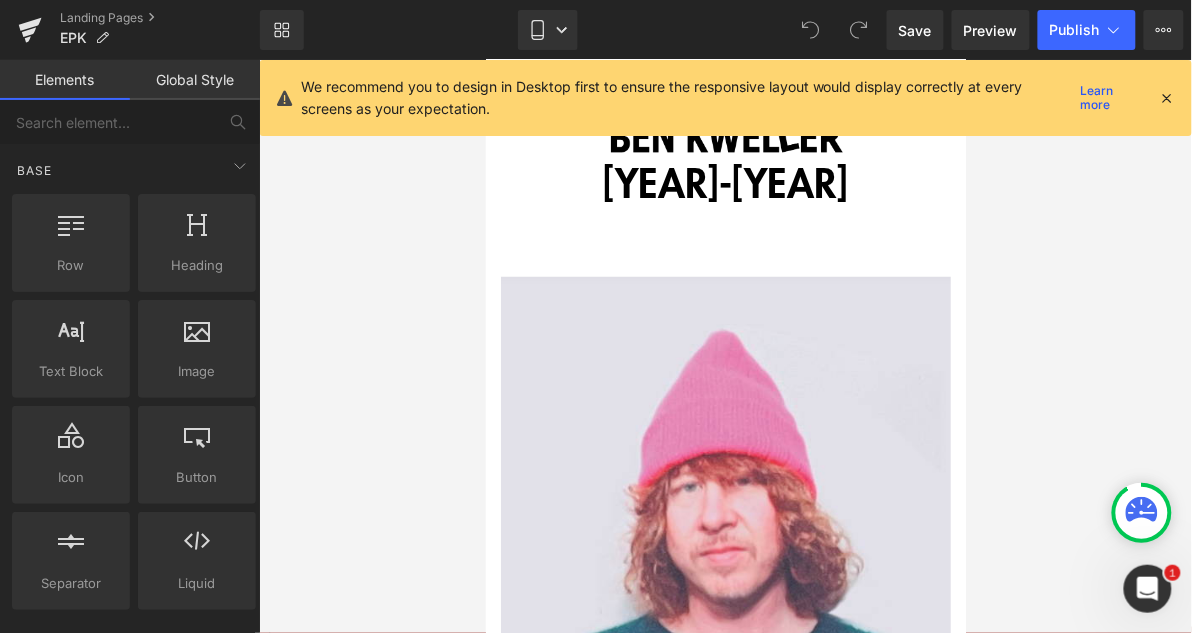 click at bounding box center (1168, 98) 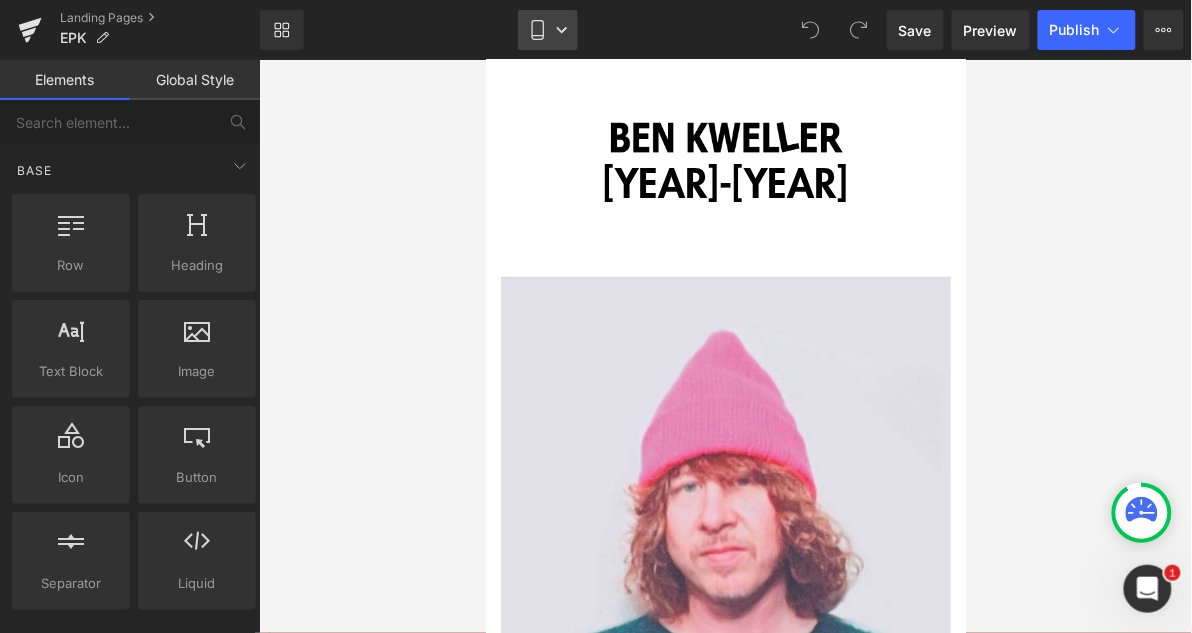 click on "Mobile" at bounding box center [548, 30] 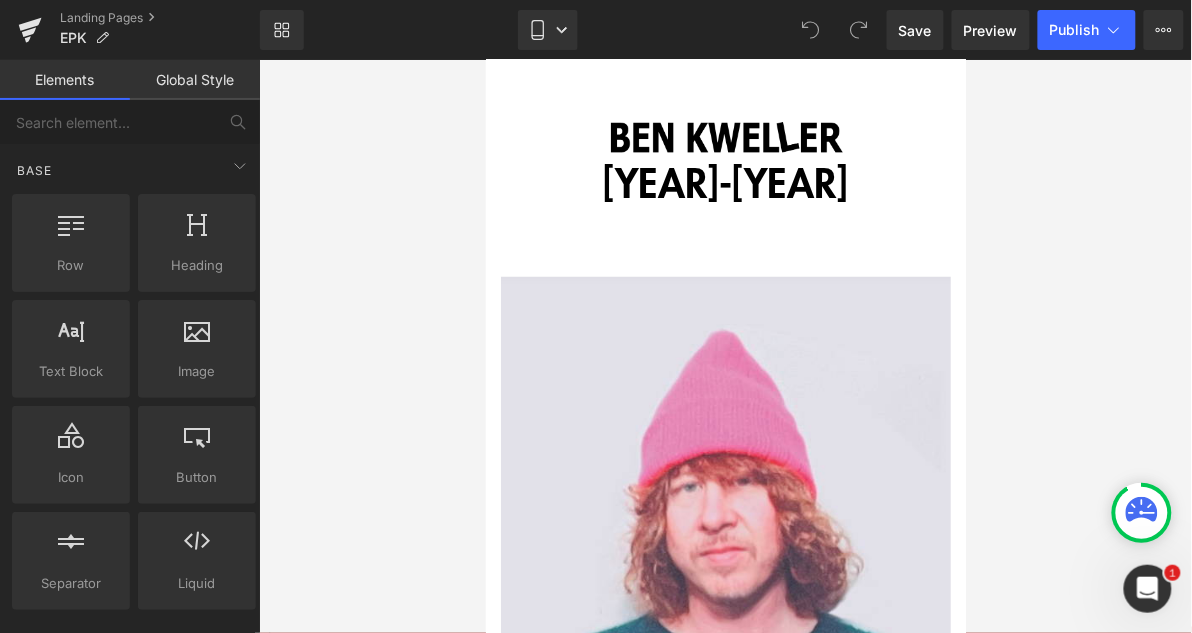 click at bounding box center (725, 346) 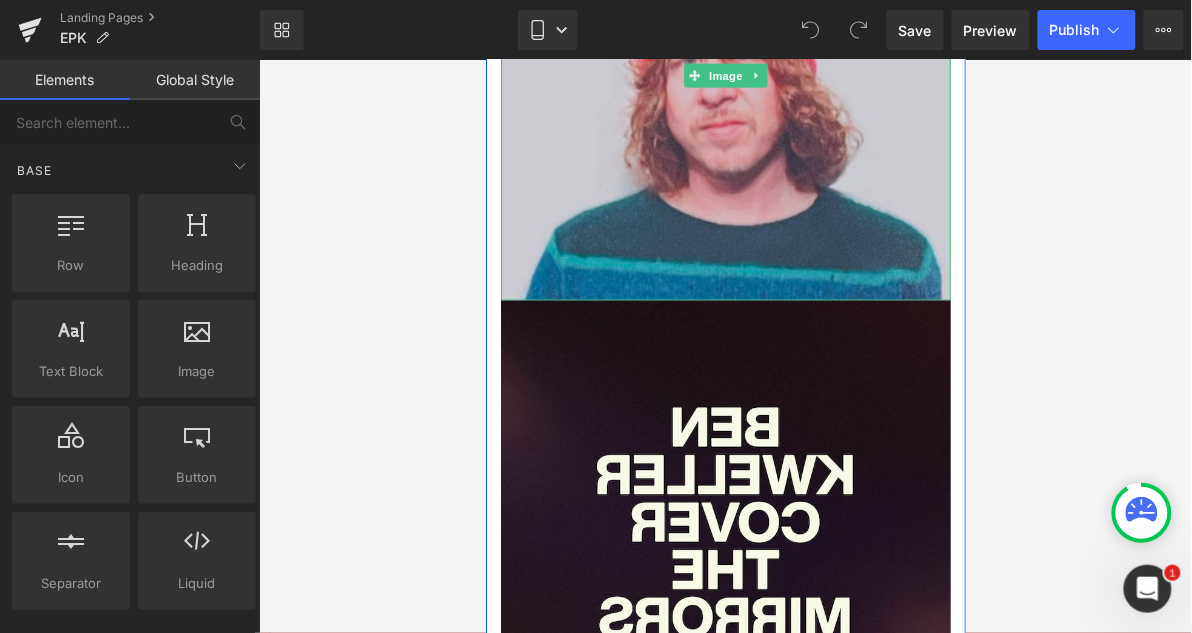 scroll, scrollTop: 602, scrollLeft: 0, axis: vertical 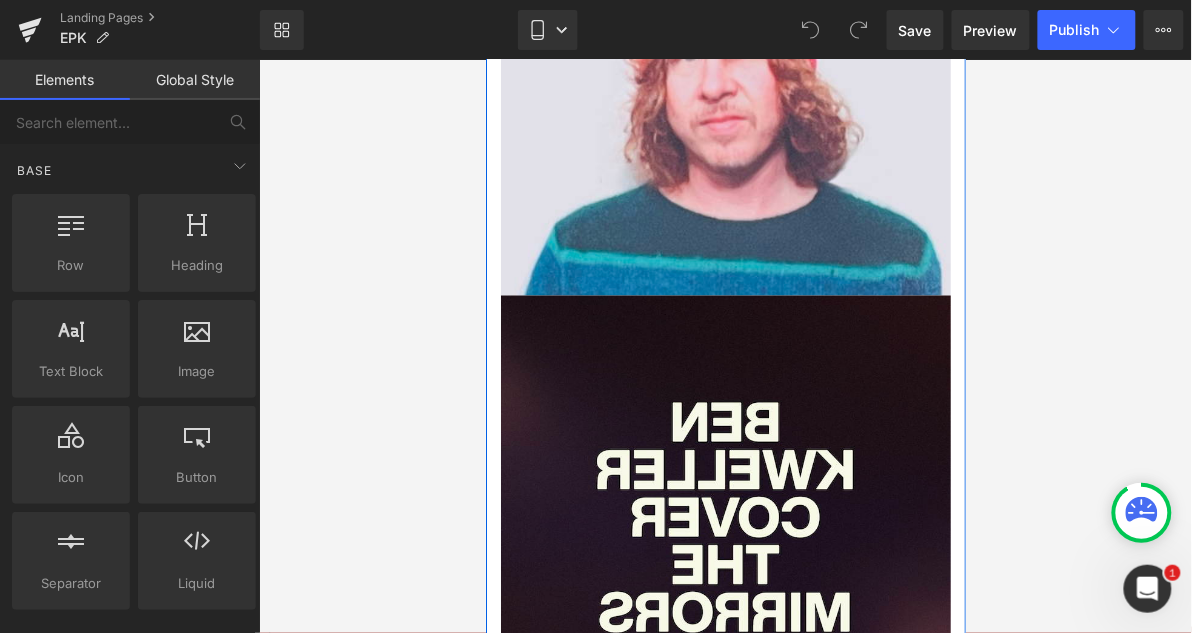 click on "Image" at bounding box center (725, 70) 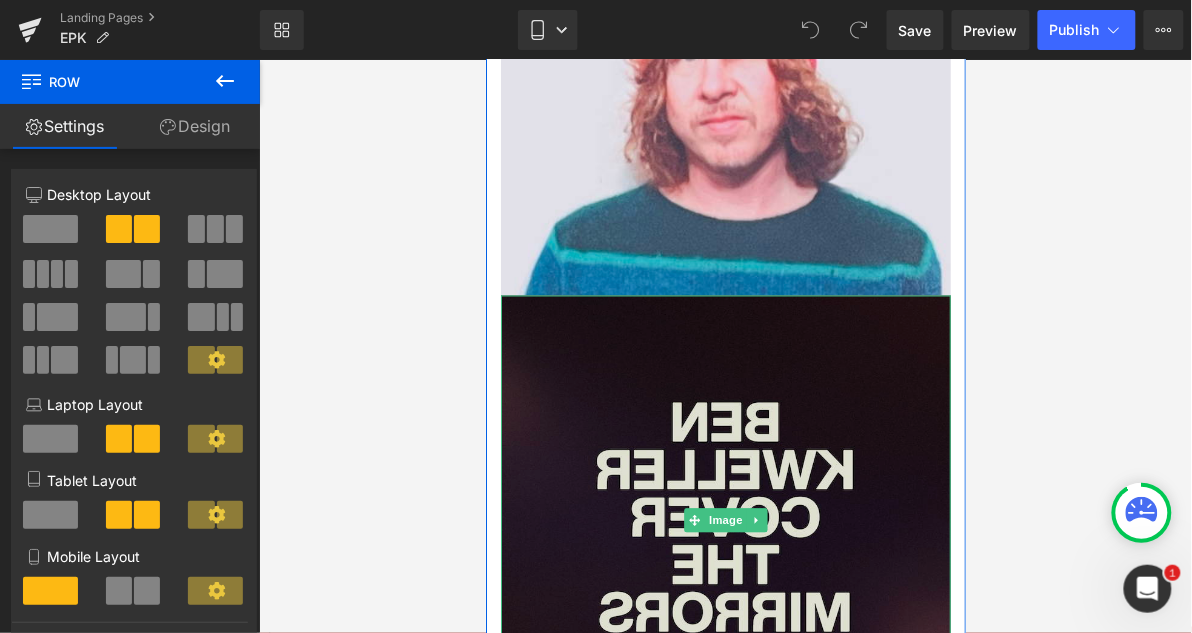 click at bounding box center [725, 520] 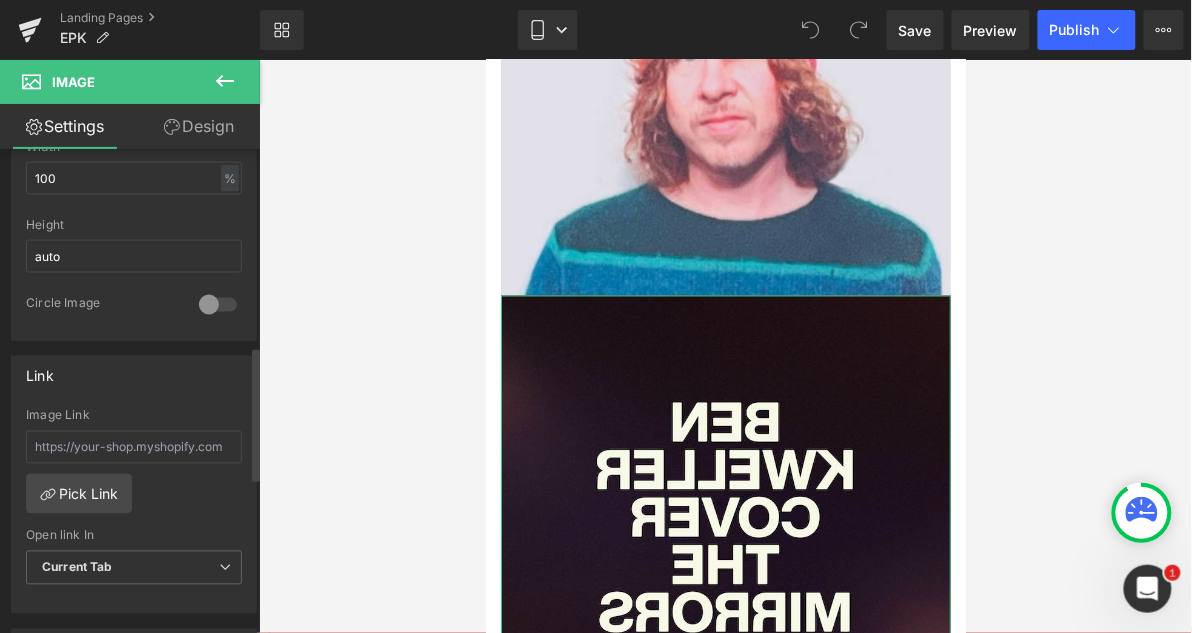 scroll, scrollTop: 0, scrollLeft: 0, axis: both 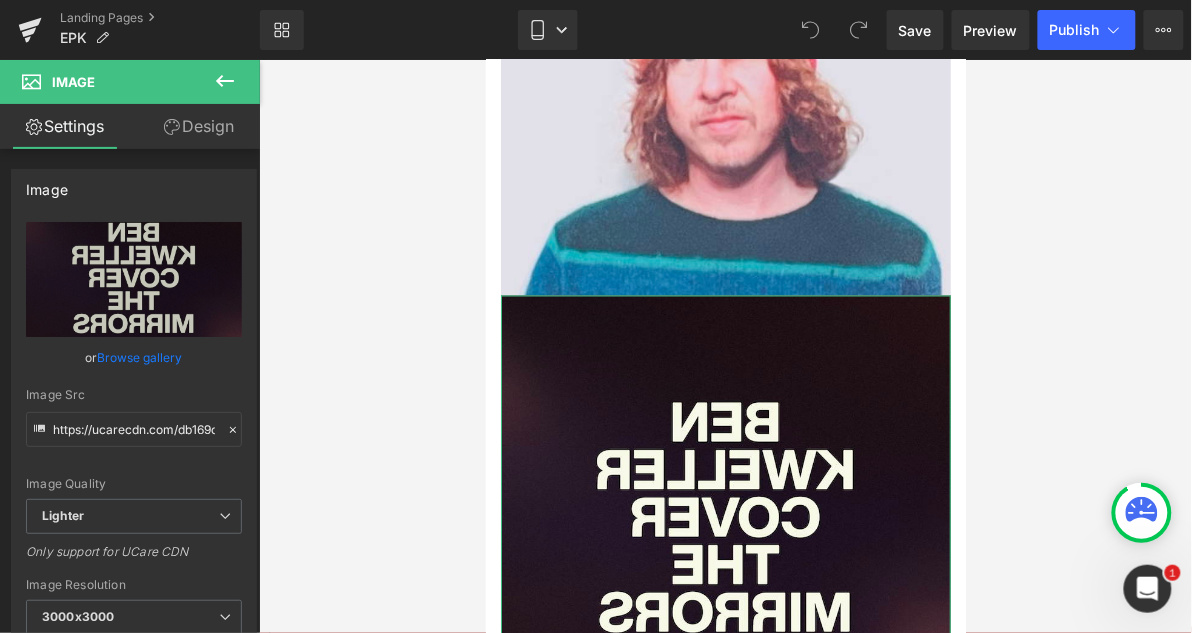 click on "Design" at bounding box center [199, 126] 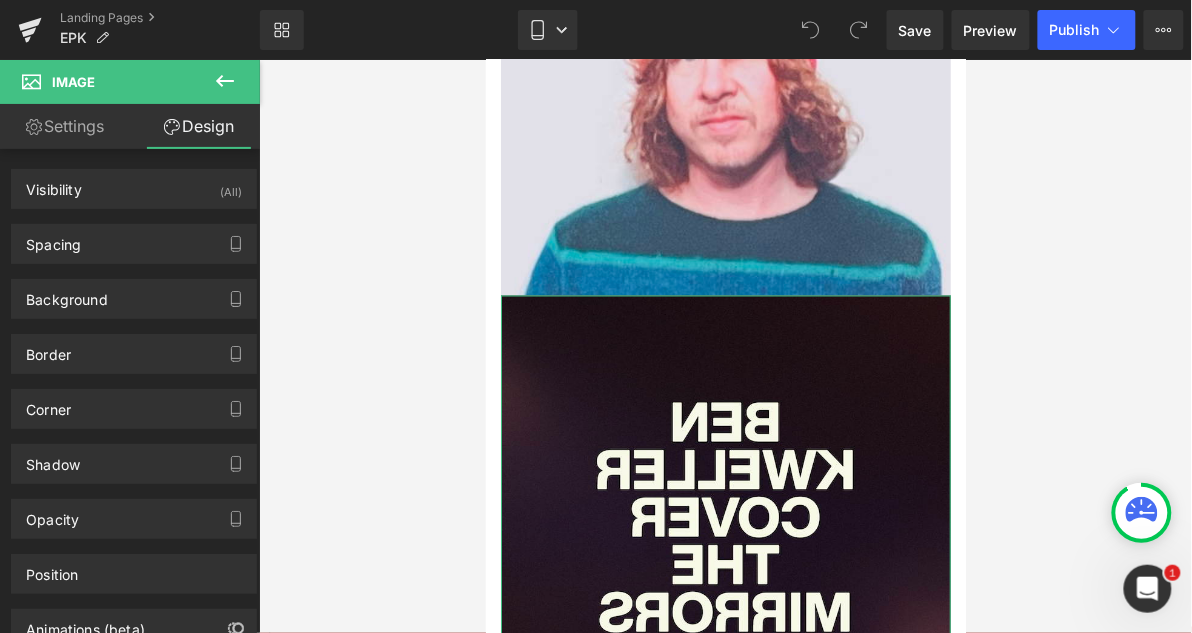 type on "0" 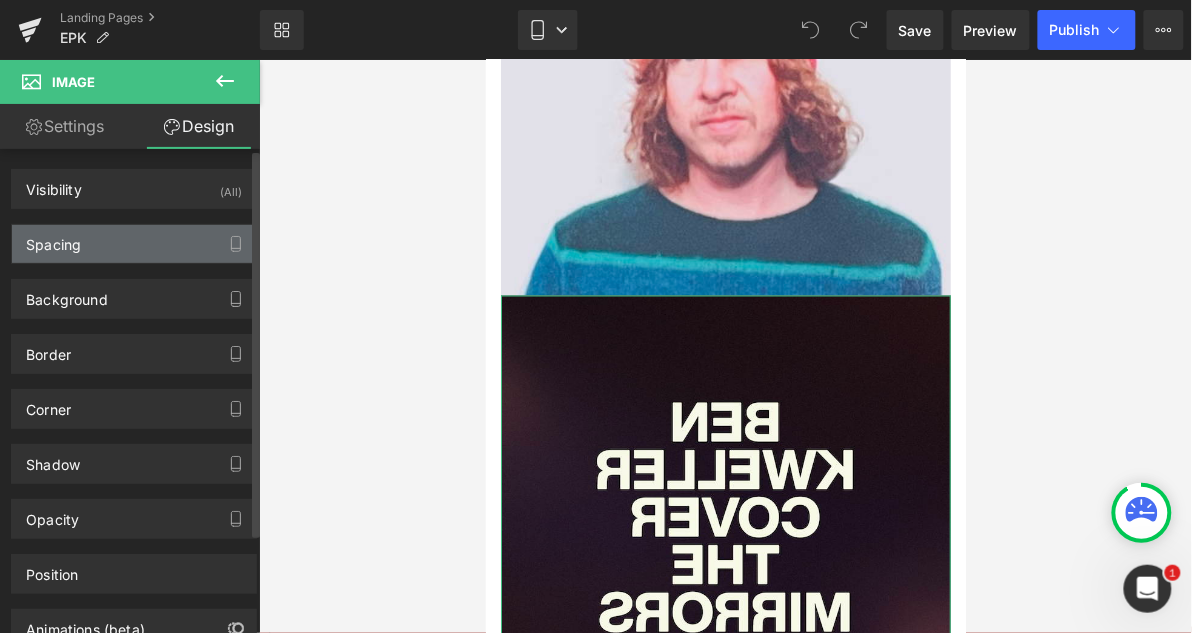 click on "Spacing" at bounding box center [134, 244] 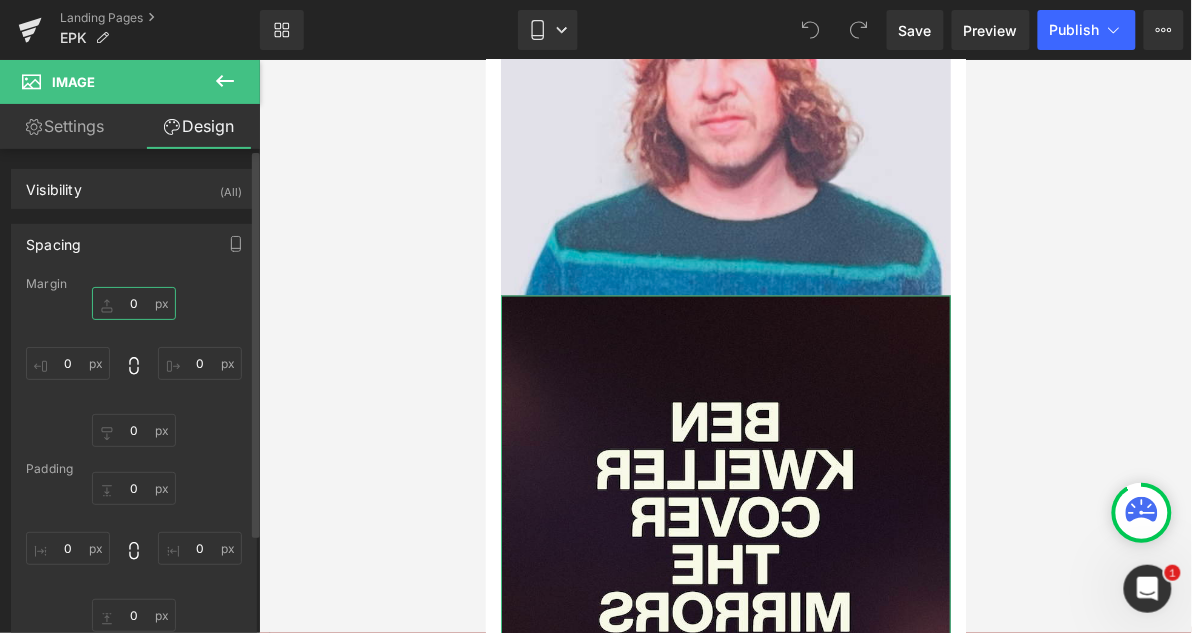 click on "0" at bounding box center (134, 303) 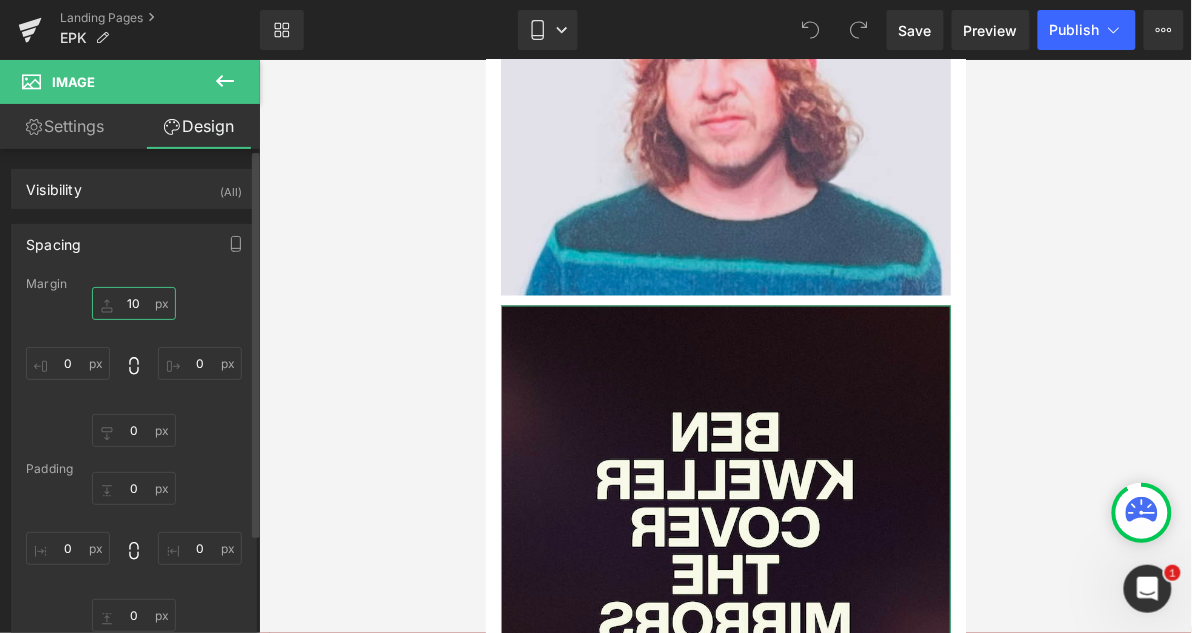 type on "1" 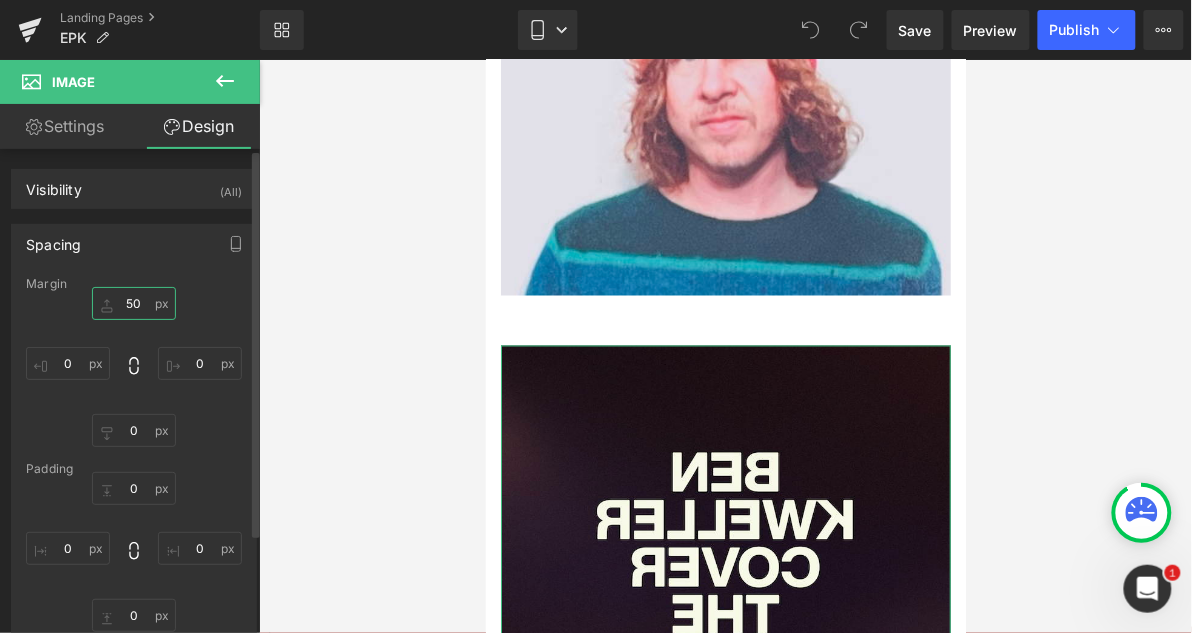 type on "5" 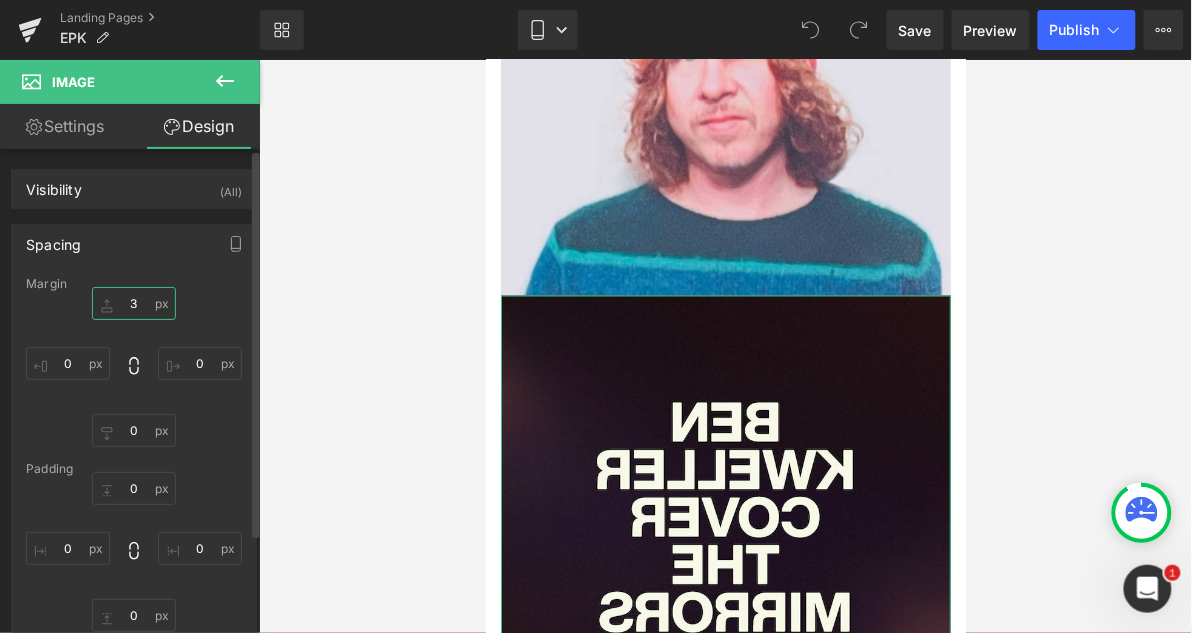 type on "30" 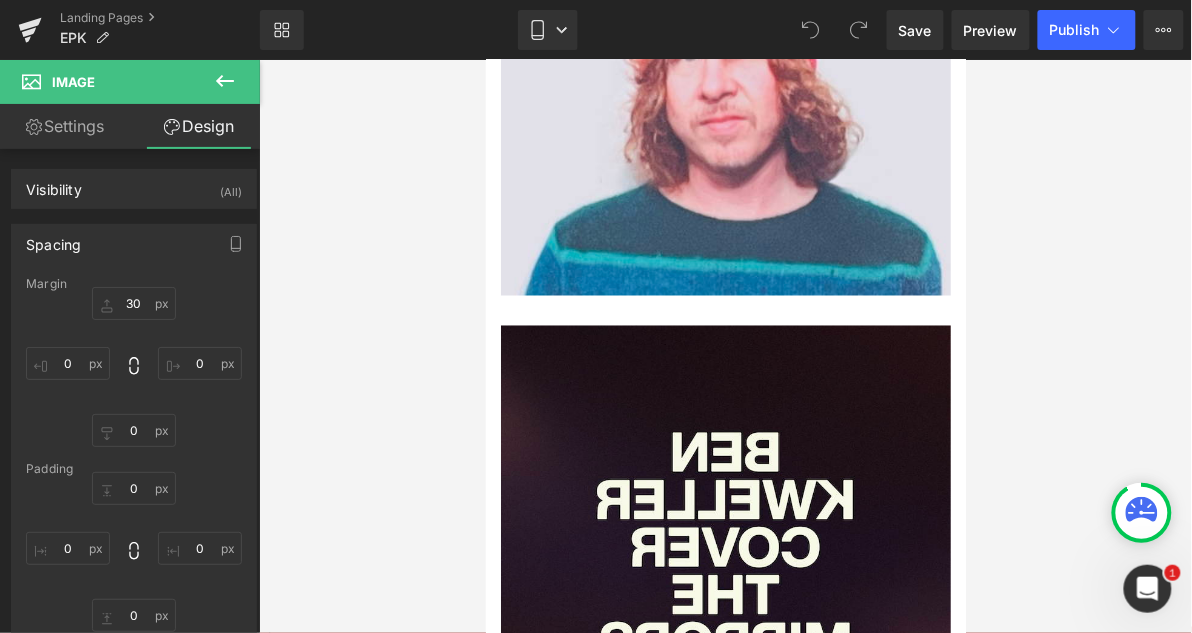 click at bounding box center [725, 346] 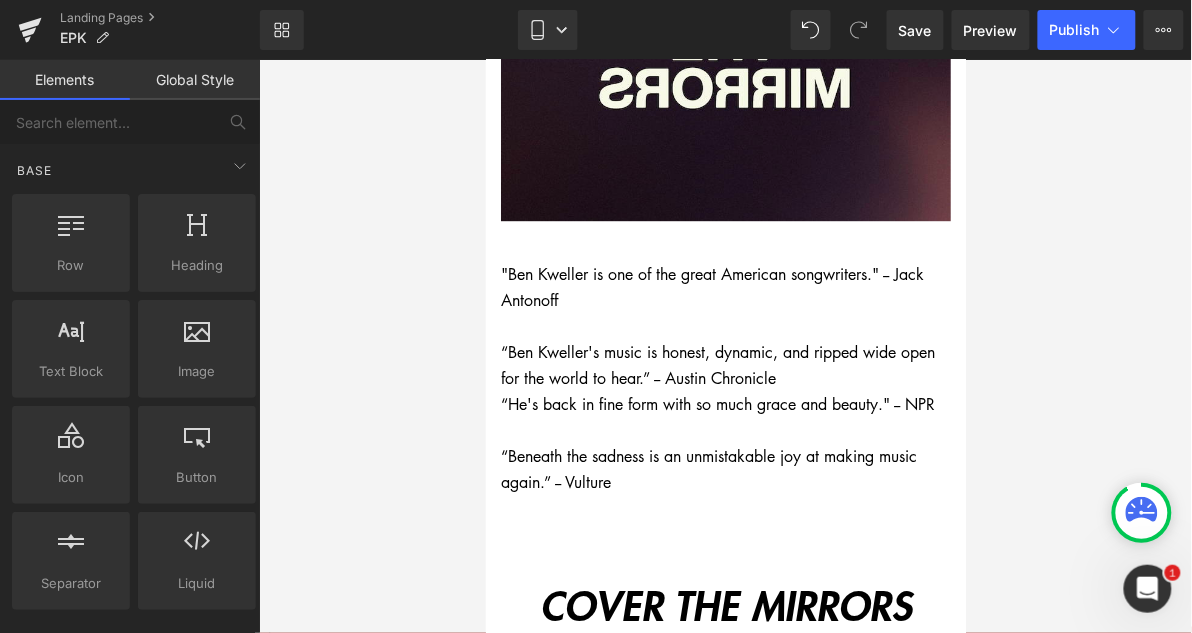 scroll, scrollTop: 1188, scrollLeft: 0, axis: vertical 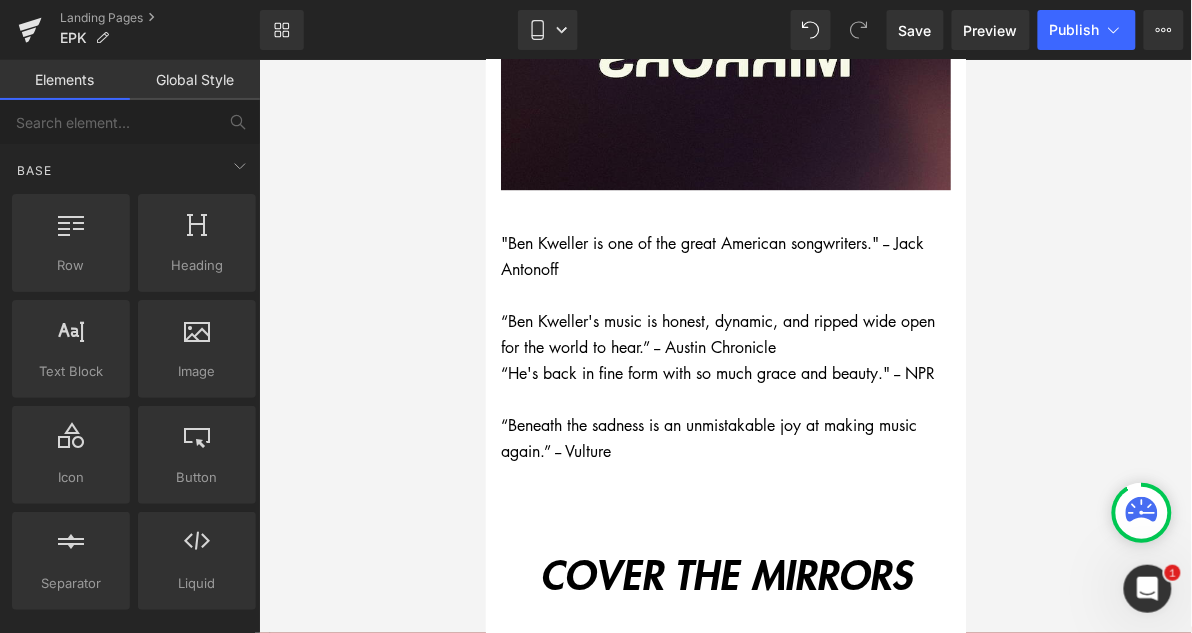 click on "“Ben Kweller's music is honest, dynamic, and ripped wide open for the world to hear.” -- Austin Chronicle" at bounding box center [725, 333] 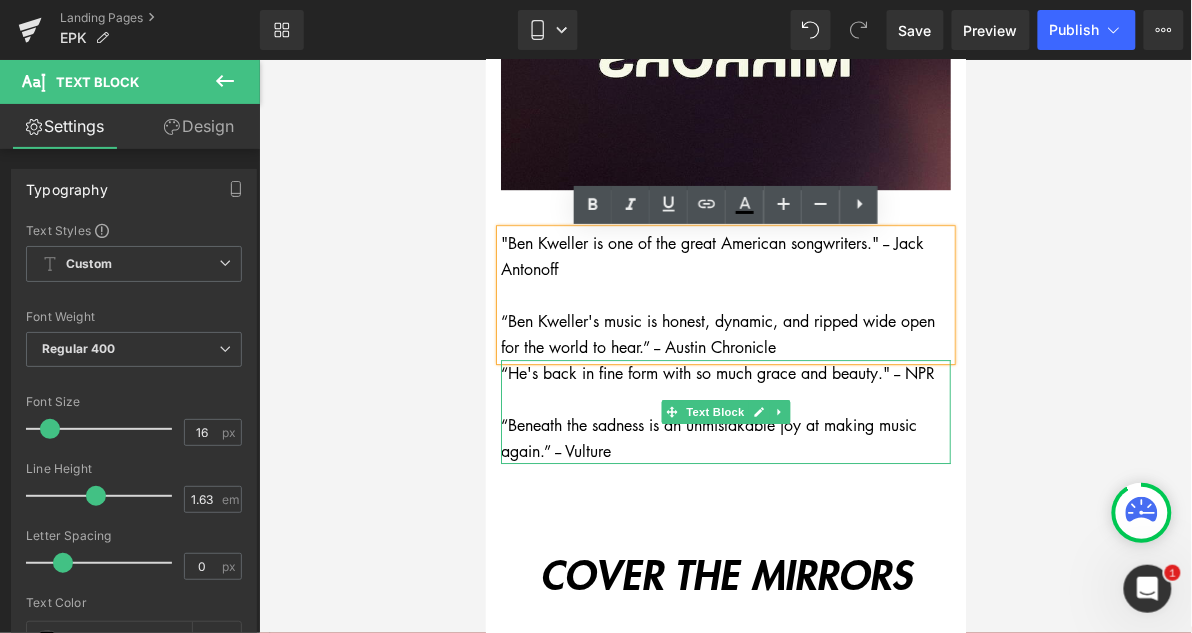 click on "“Beneath the sadness is an unmistakable joy at making music again.” -- Vulture" at bounding box center (725, 437) 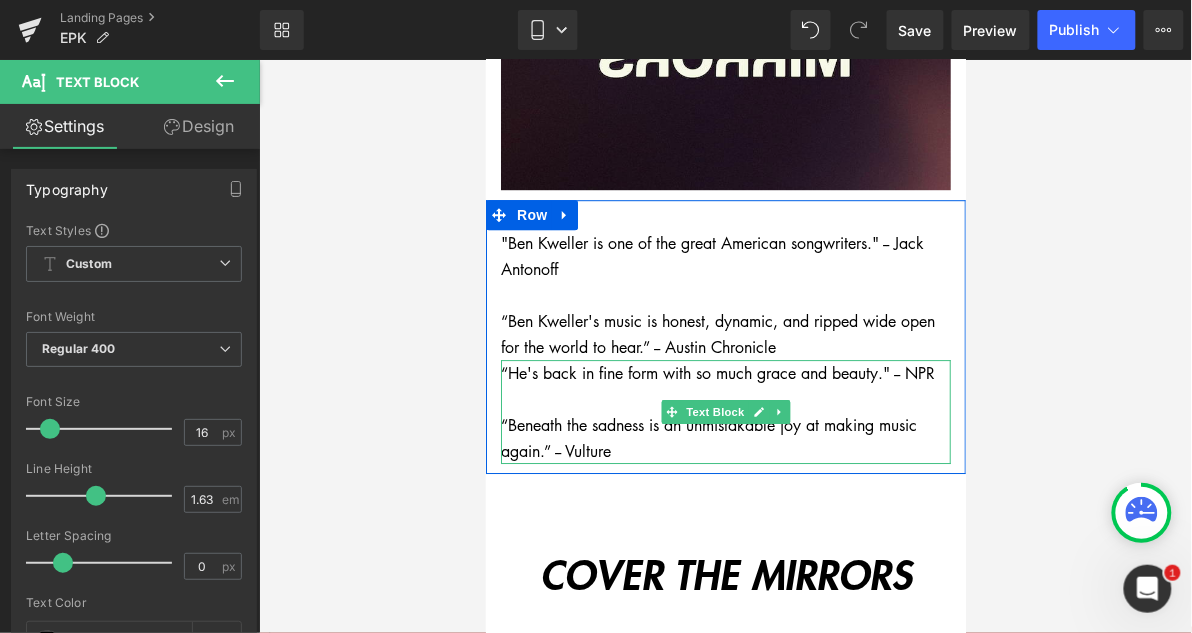 click at bounding box center [725, 398] 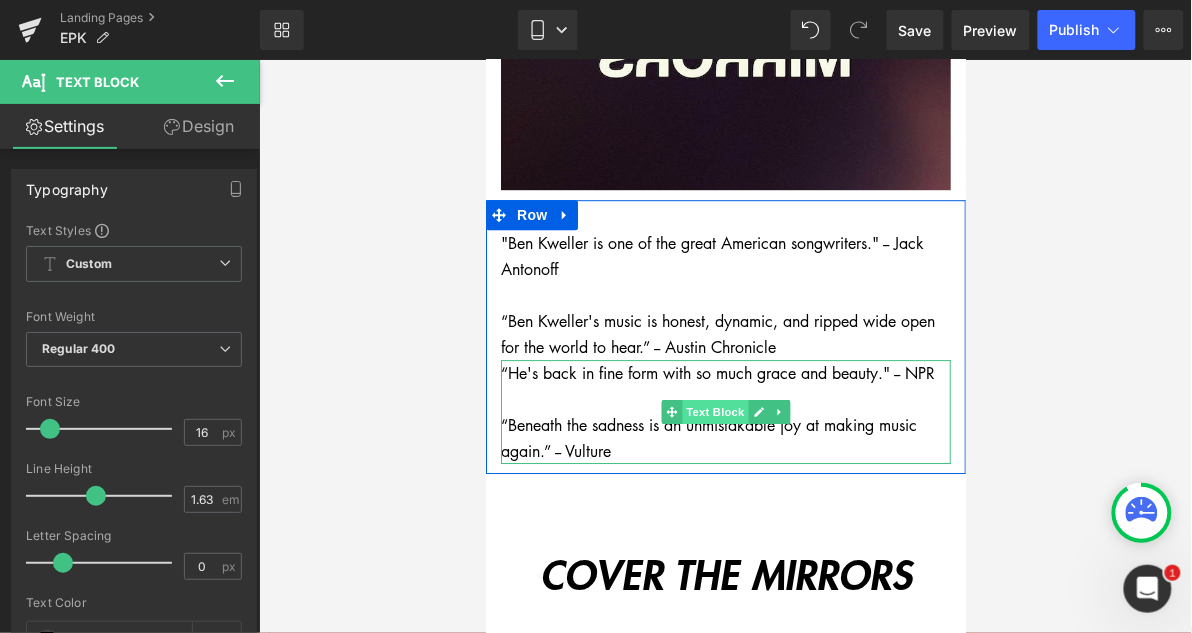 click on "Text Block" at bounding box center (714, 411) 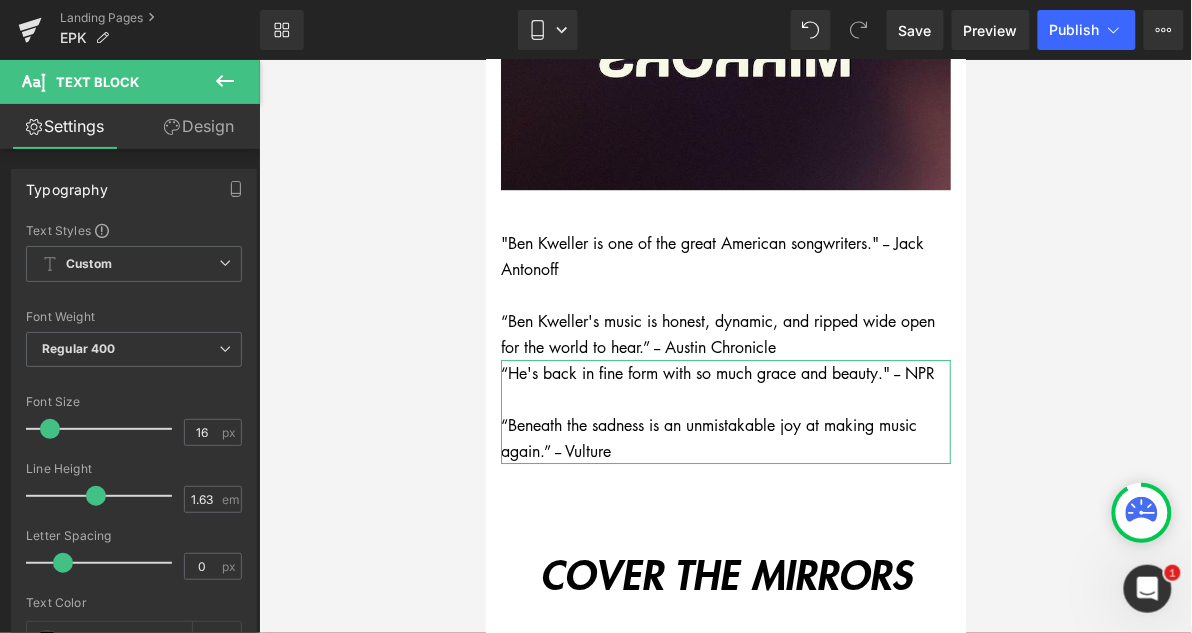 click on "Design" at bounding box center (199, 126) 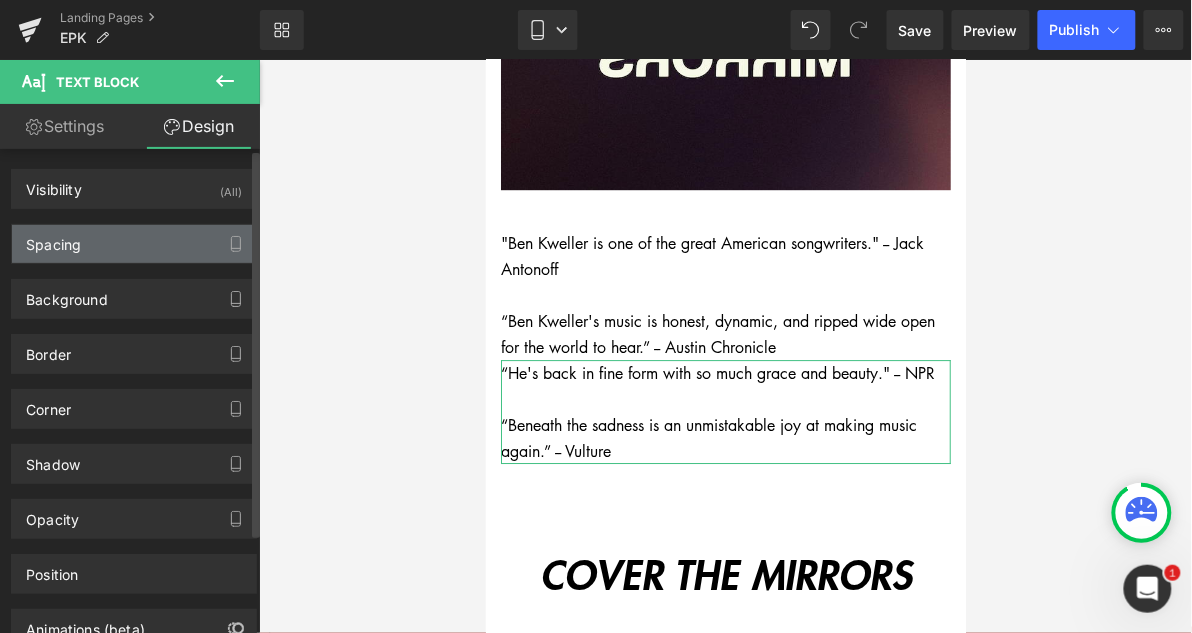 click on "Spacing" at bounding box center (134, 244) 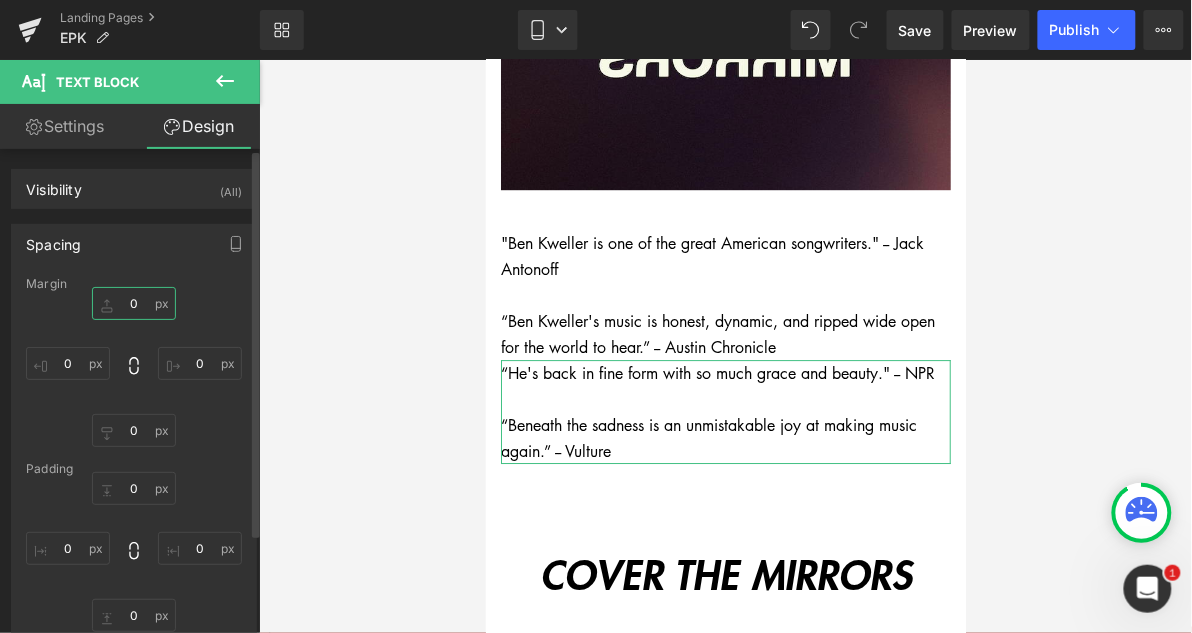 click on "0" at bounding box center (134, 303) 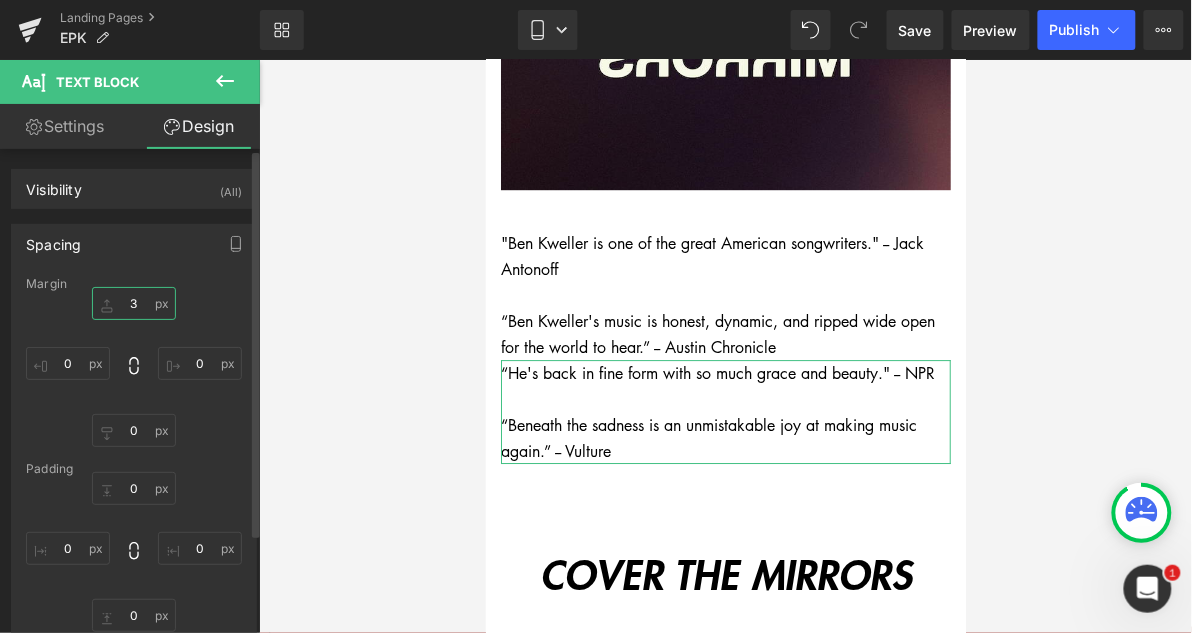 type on "30" 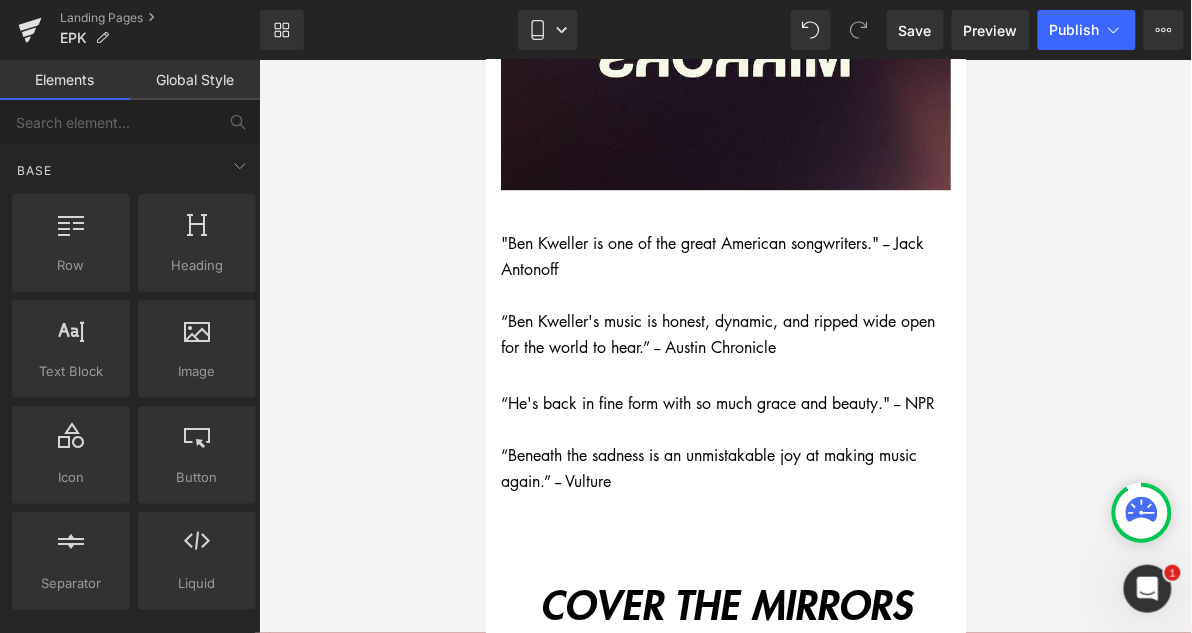 click at bounding box center [725, 346] 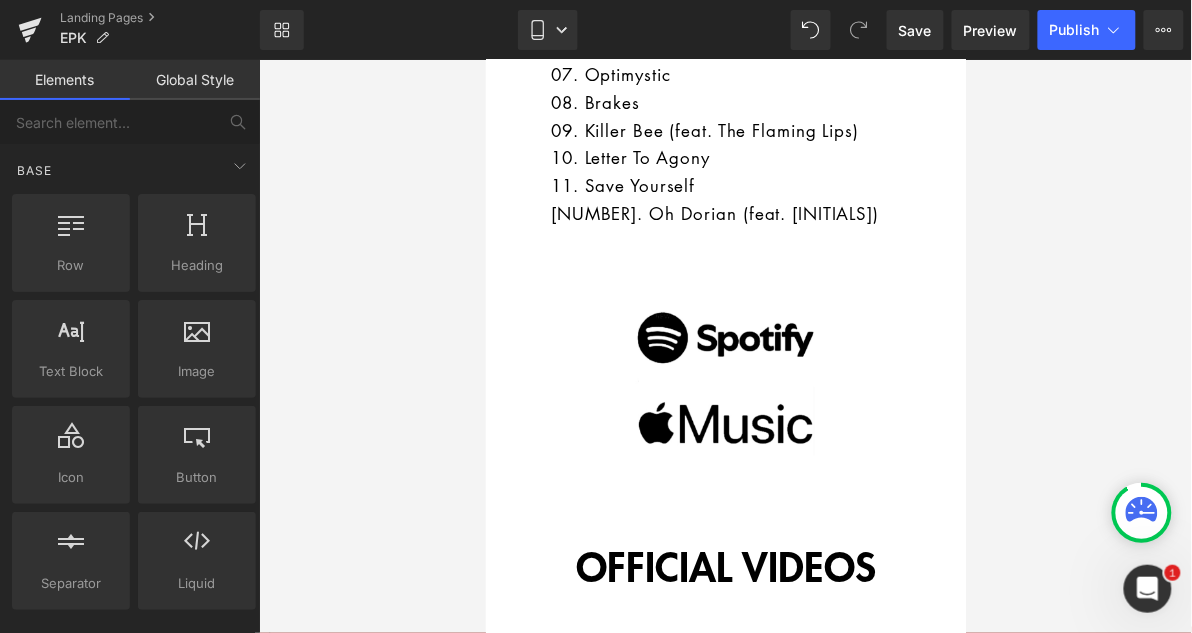 scroll, scrollTop: 1947, scrollLeft: 0, axis: vertical 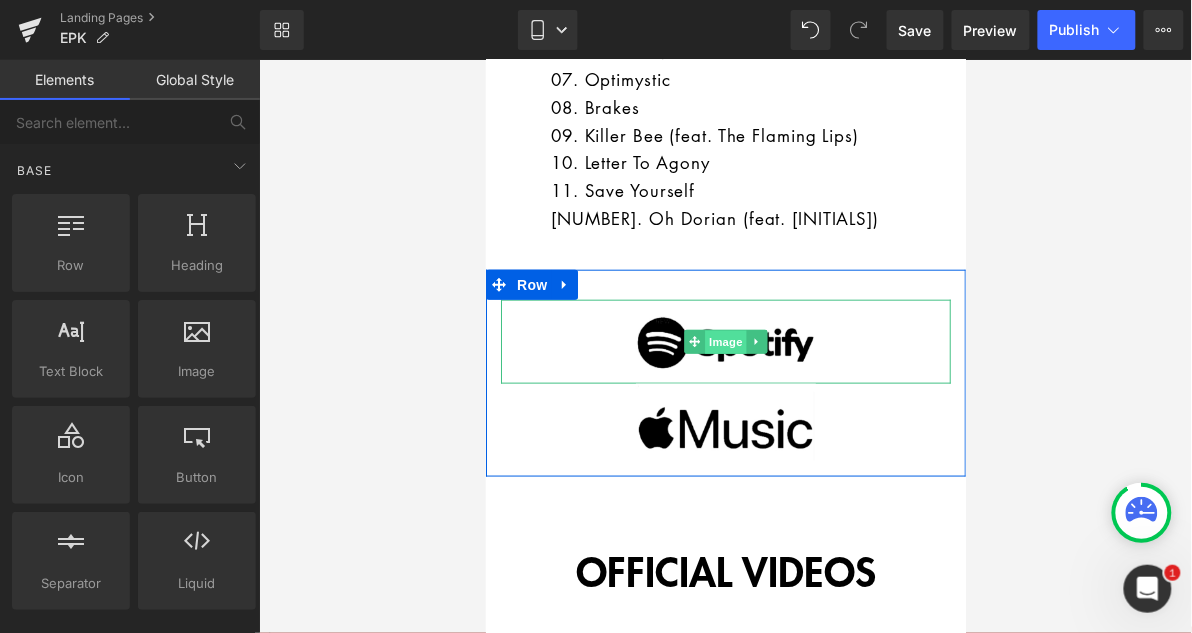click on "Image" at bounding box center (725, 342) 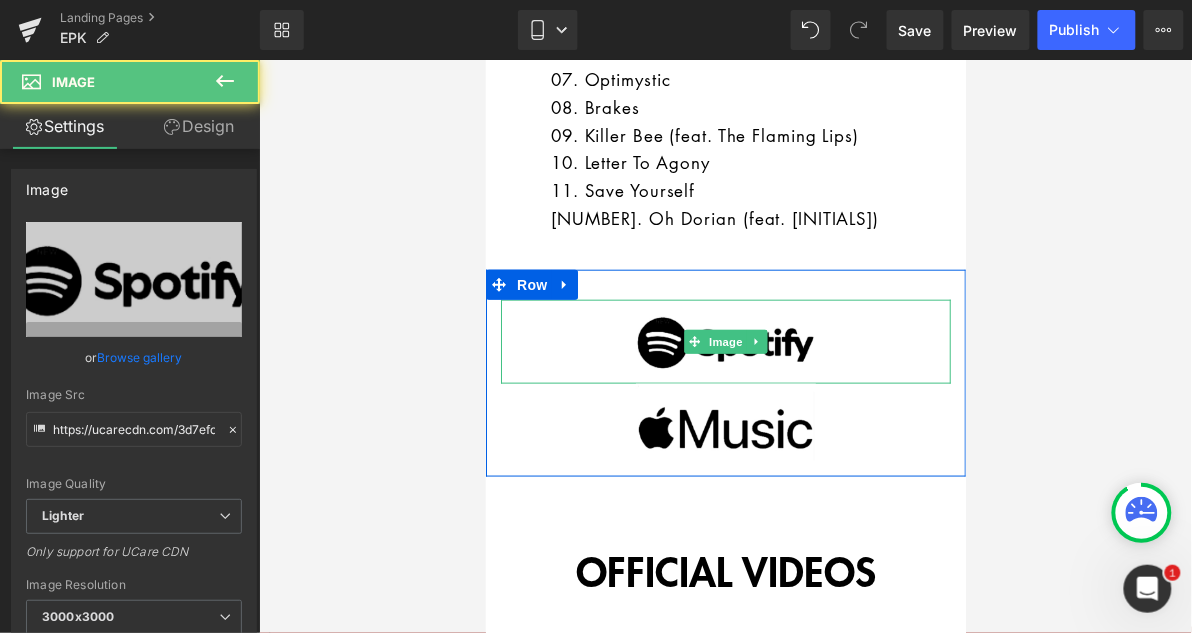 click at bounding box center (725, 341) 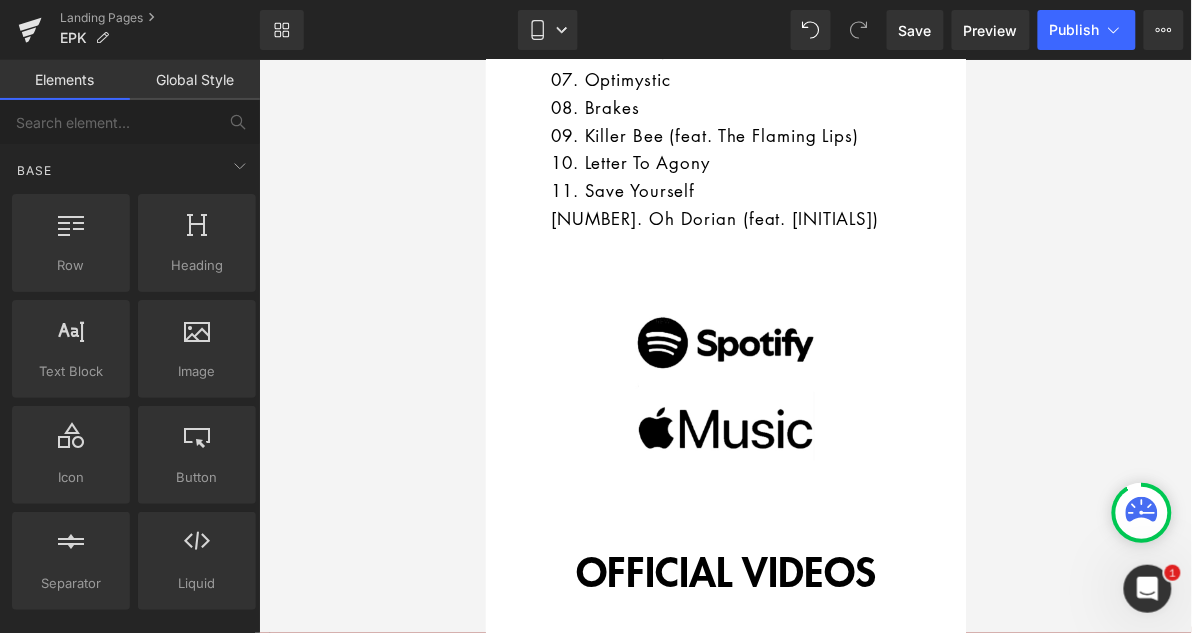 click at bounding box center [725, 346] 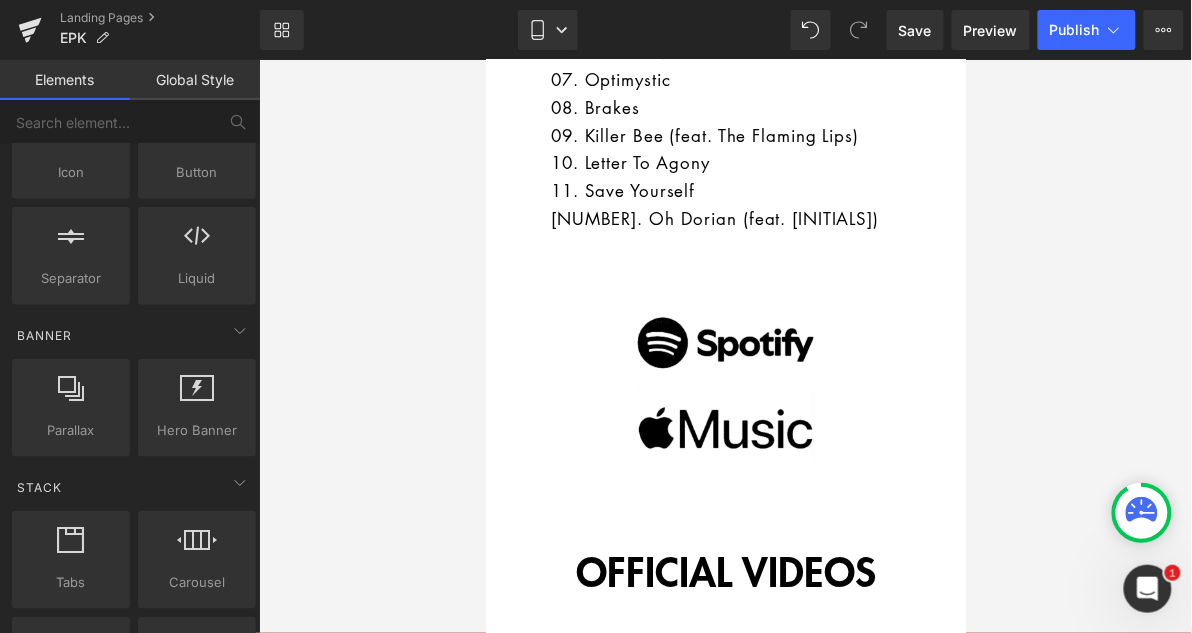 scroll, scrollTop: 0, scrollLeft: 0, axis: both 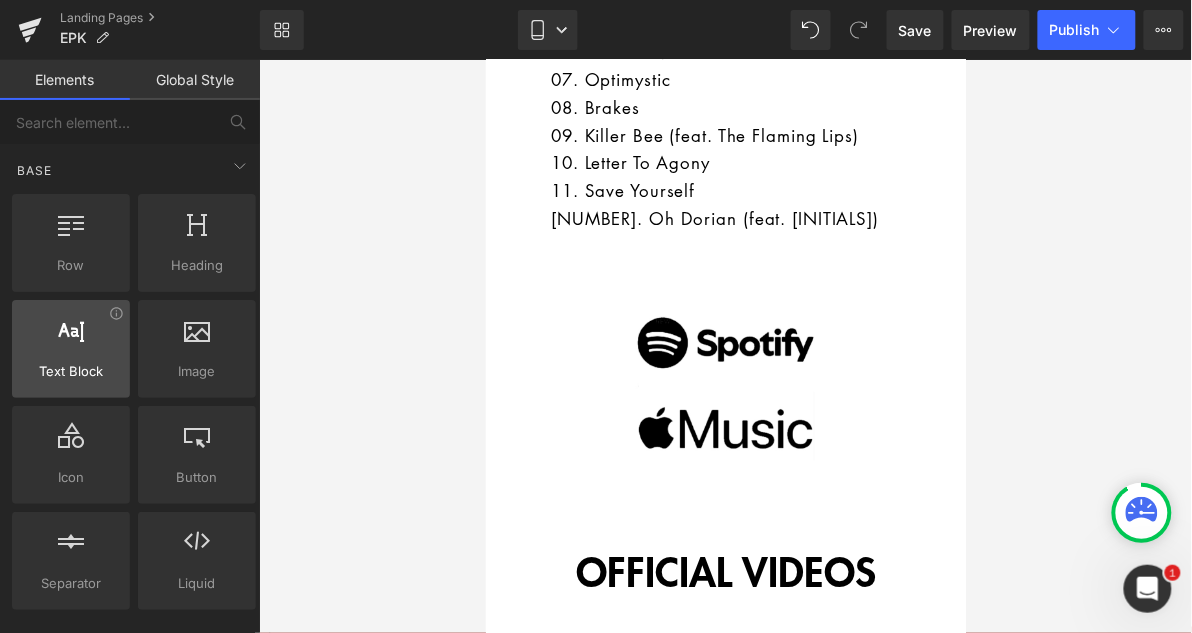 click at bounding box center (71, 338) 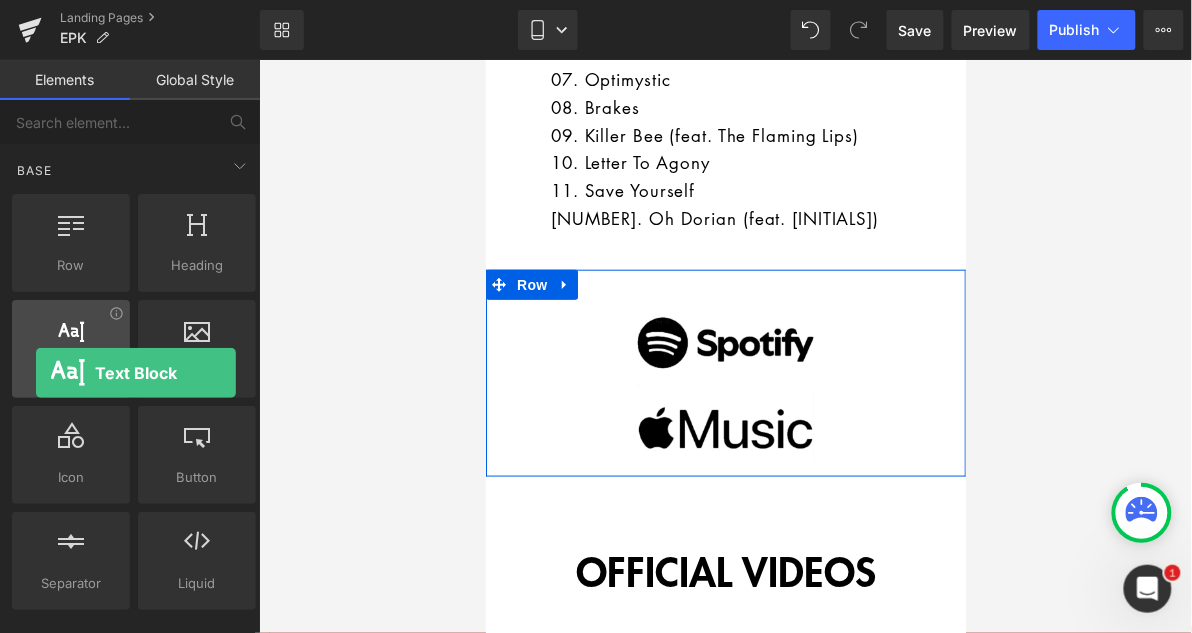 drag, startPoint x: 73, startPoint y: 353, endPoint x: 36, endPoint y: 373, distance: 42.059483 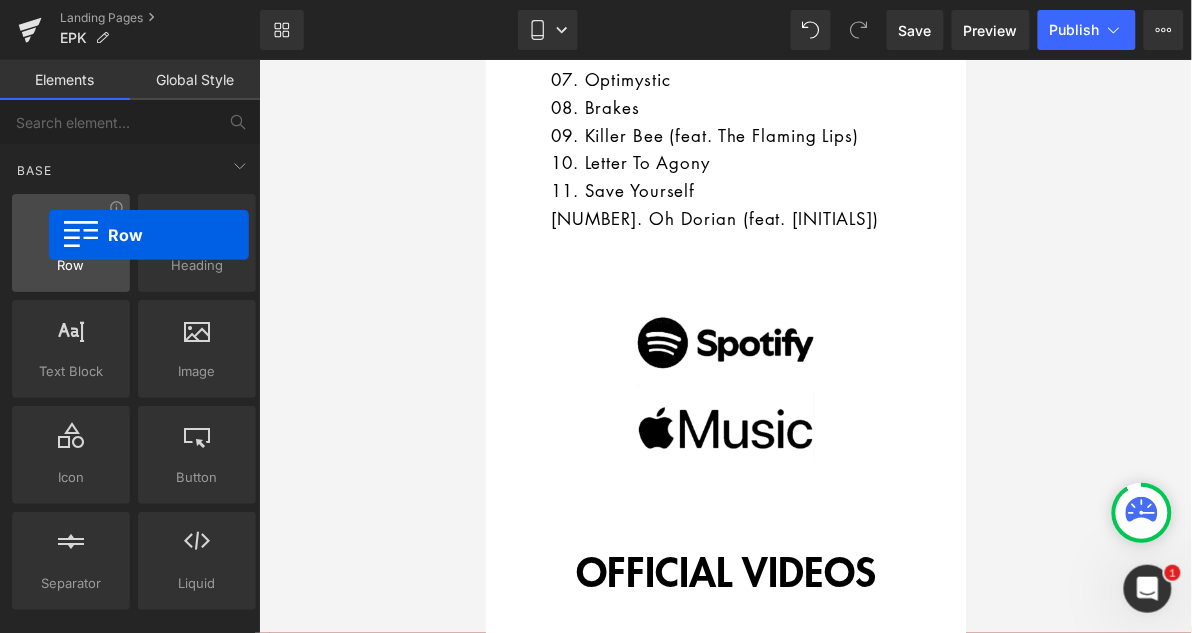 drag, startPoint x: 70, startPoint y: 250, endPoint x: 49, endPoint y: 235, distance: 25.806976 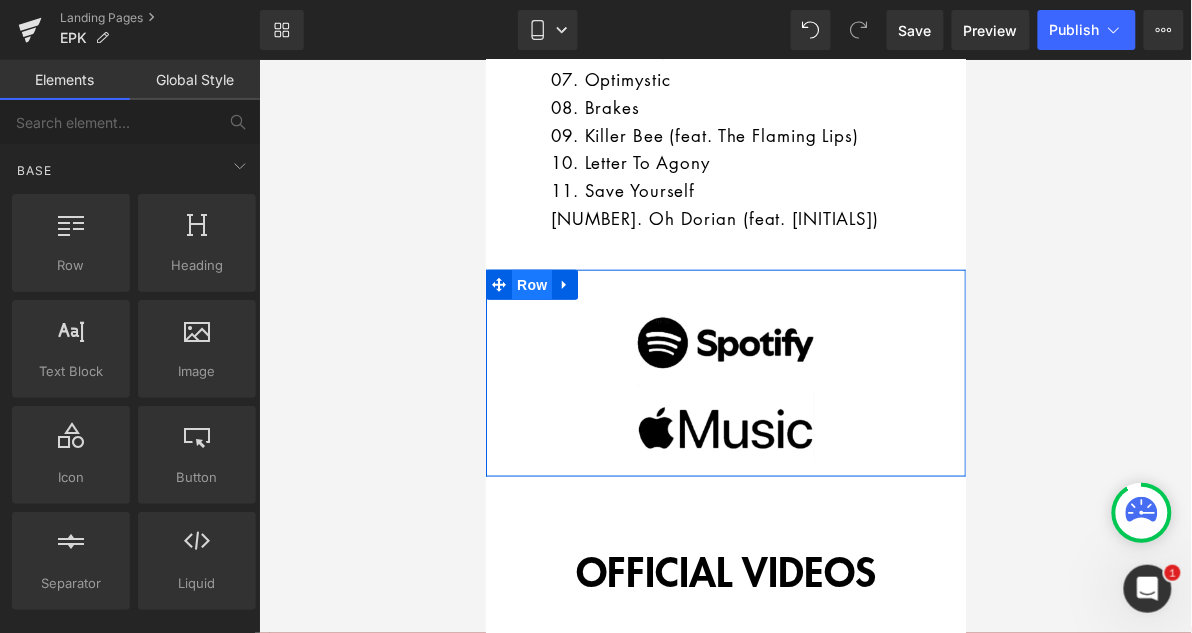 click on "Row" at bounding box center [531, 284] 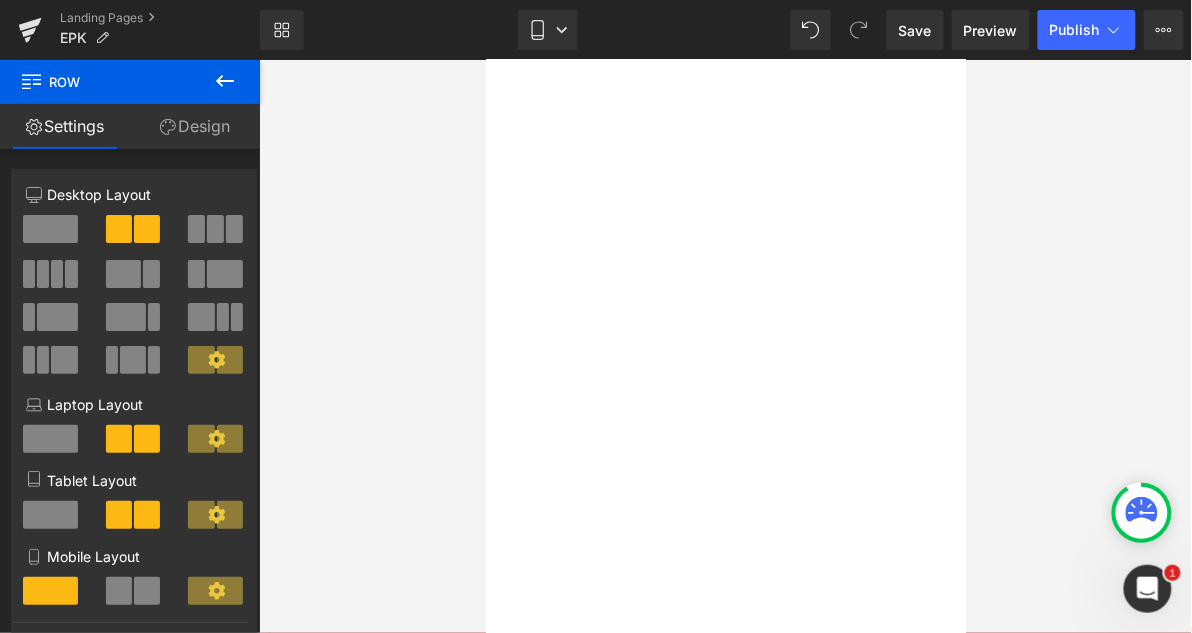 scroll, scrollTop: 2556, scrollLeft: 0, axis: vertical 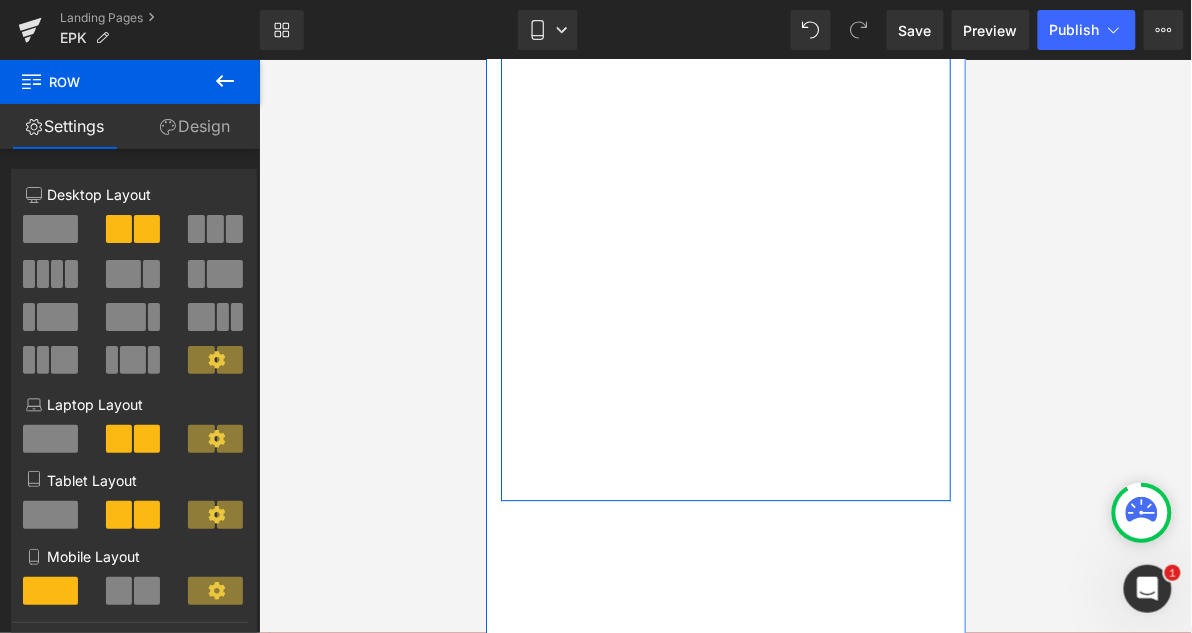 click on "Youtube" at bounding box center [725, 372] 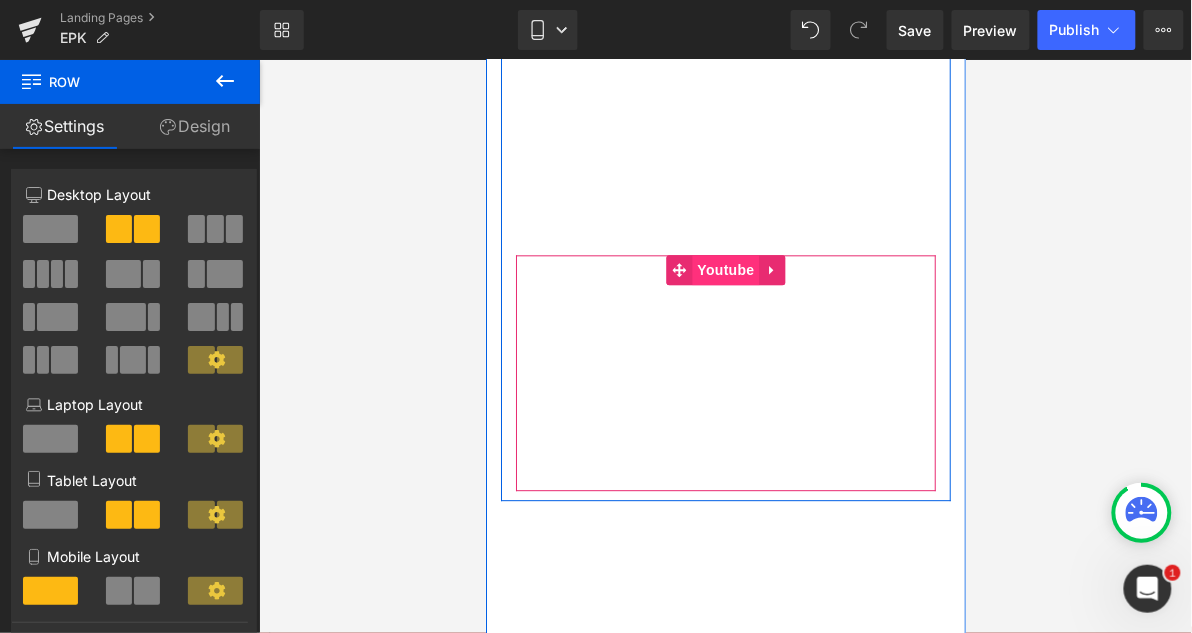 click on "Youtube" at bounding box center (724, 269) 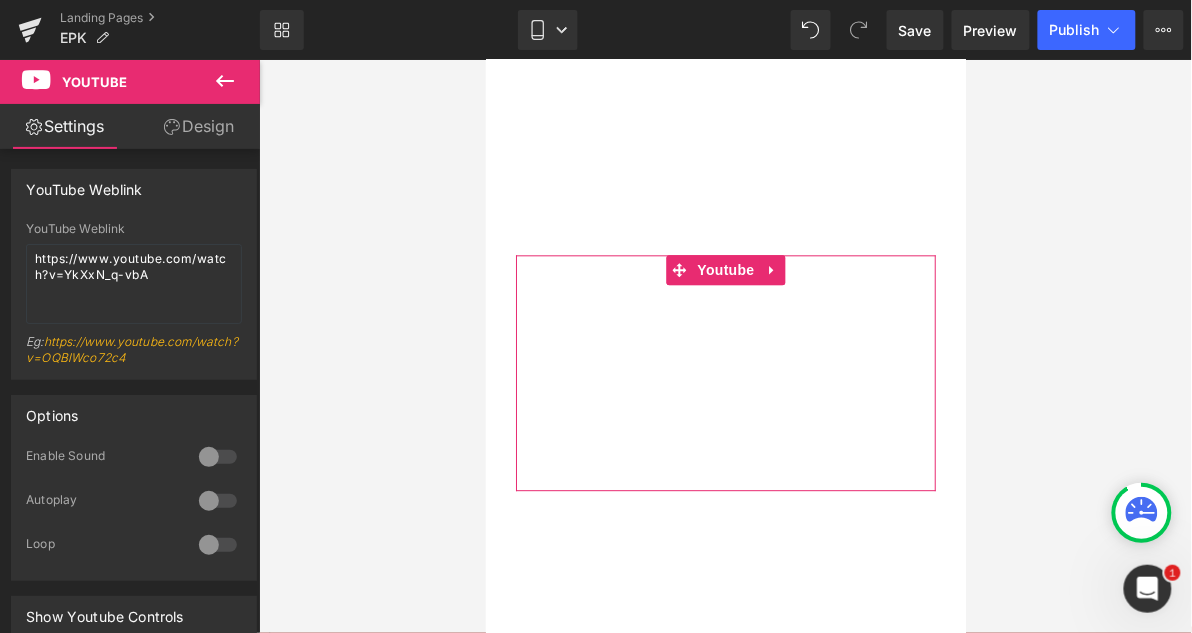 click on "Design" at bounding box center [199, 126] 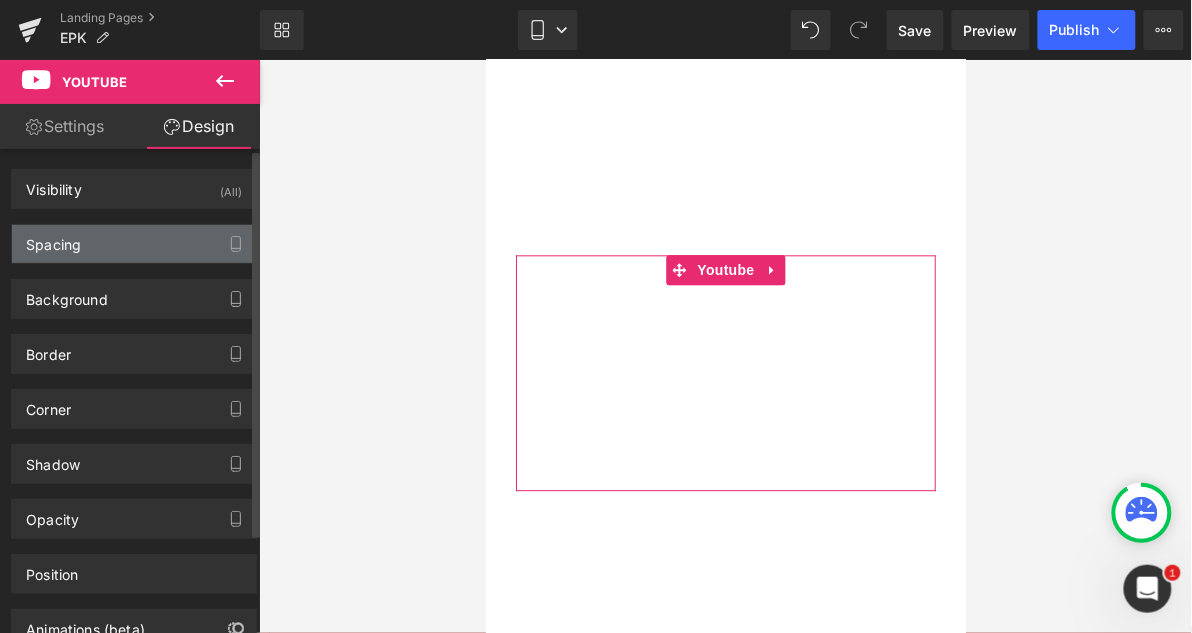 click on "Spacing" at bounding box center [134, 244] 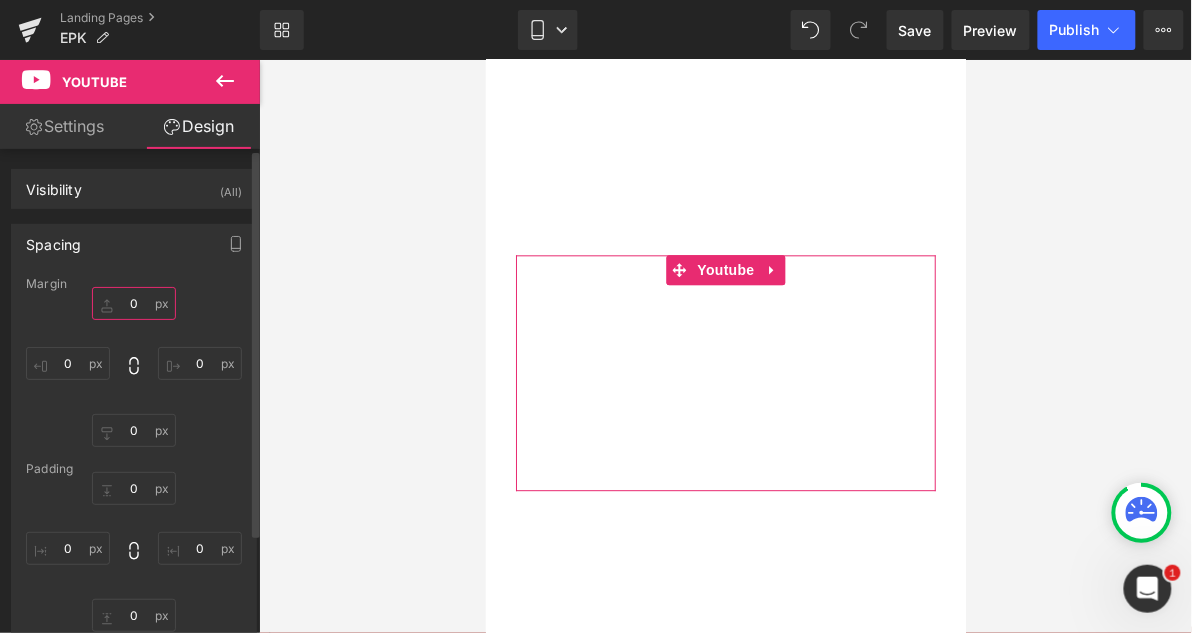 click on "0" at bounding box center (134, 303) 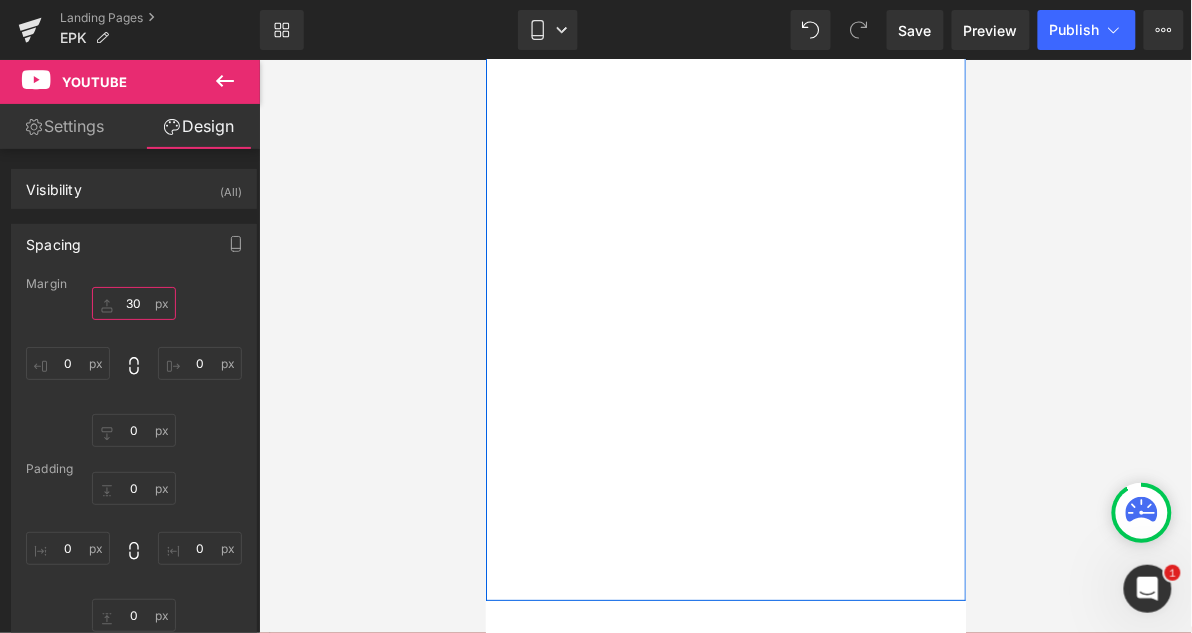 scroll, scrollTop: 3027, scrollLeft: 0, axis: vertical 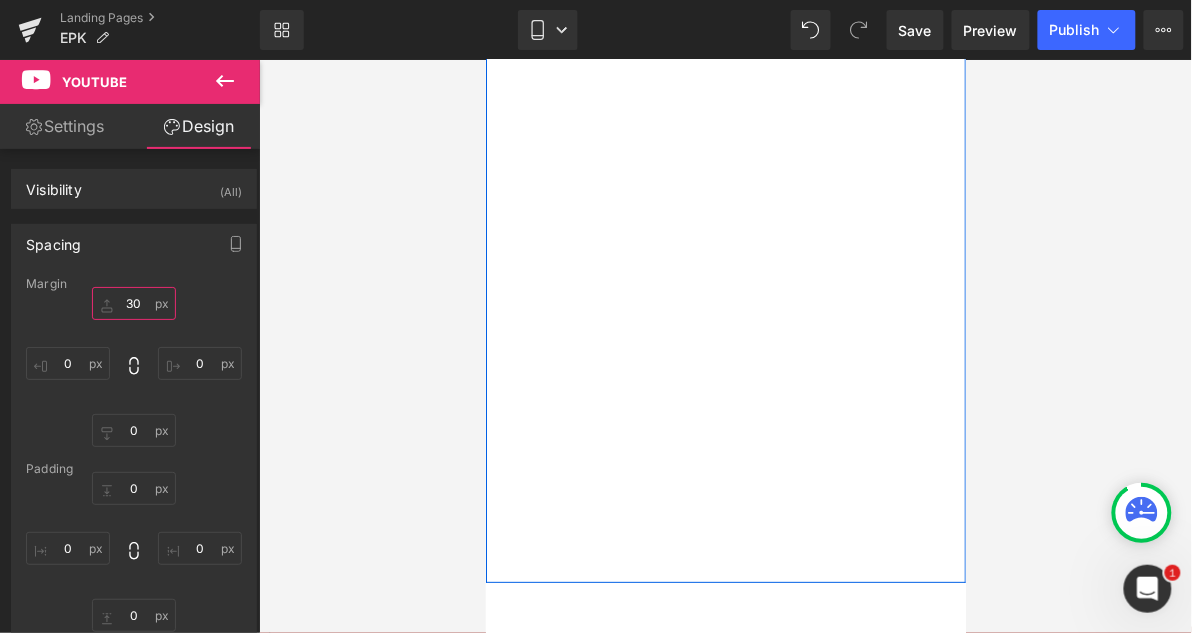 type on "30" 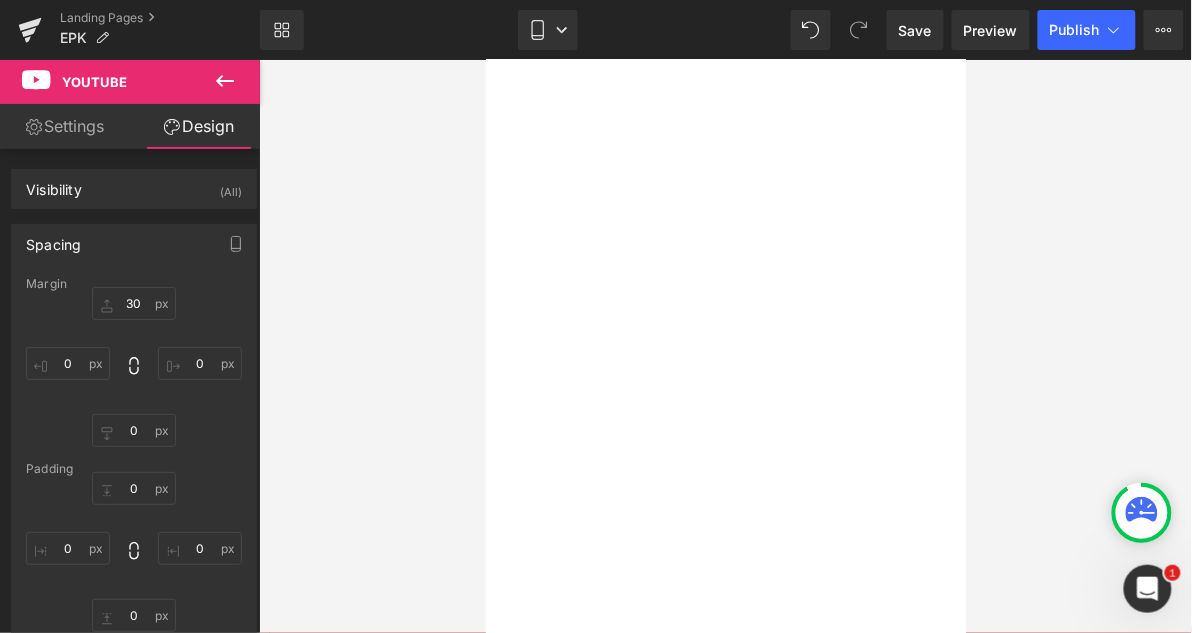 click on "Rendering Content" at bounding box center (596, 554) 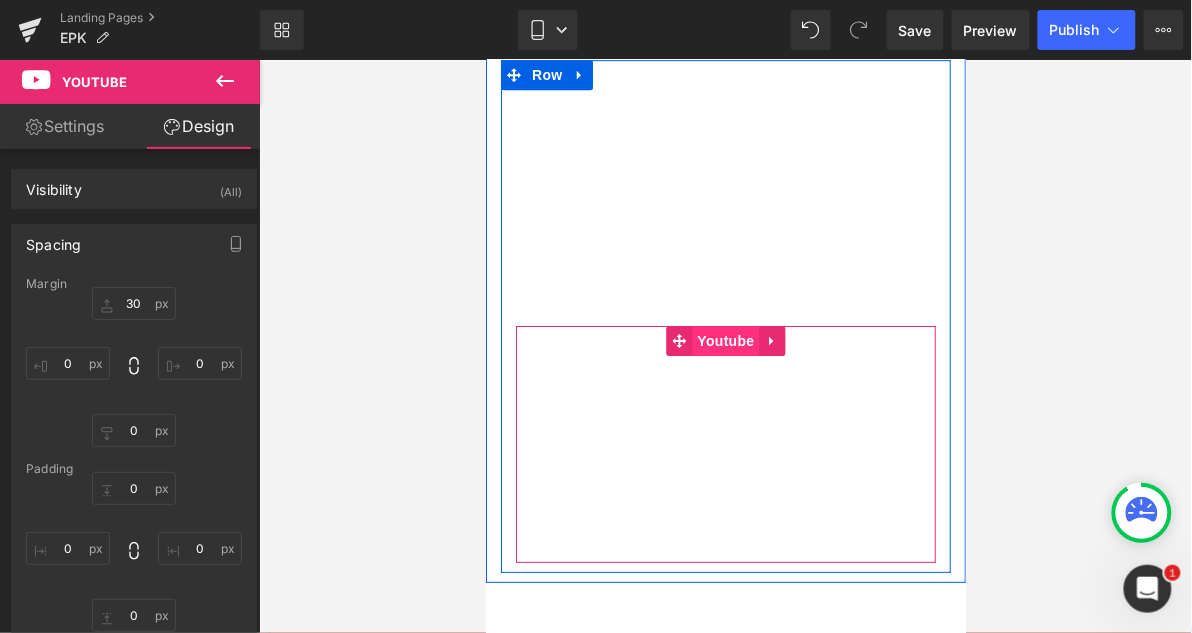 click on "Youtube" at bounding box center [724, 340] 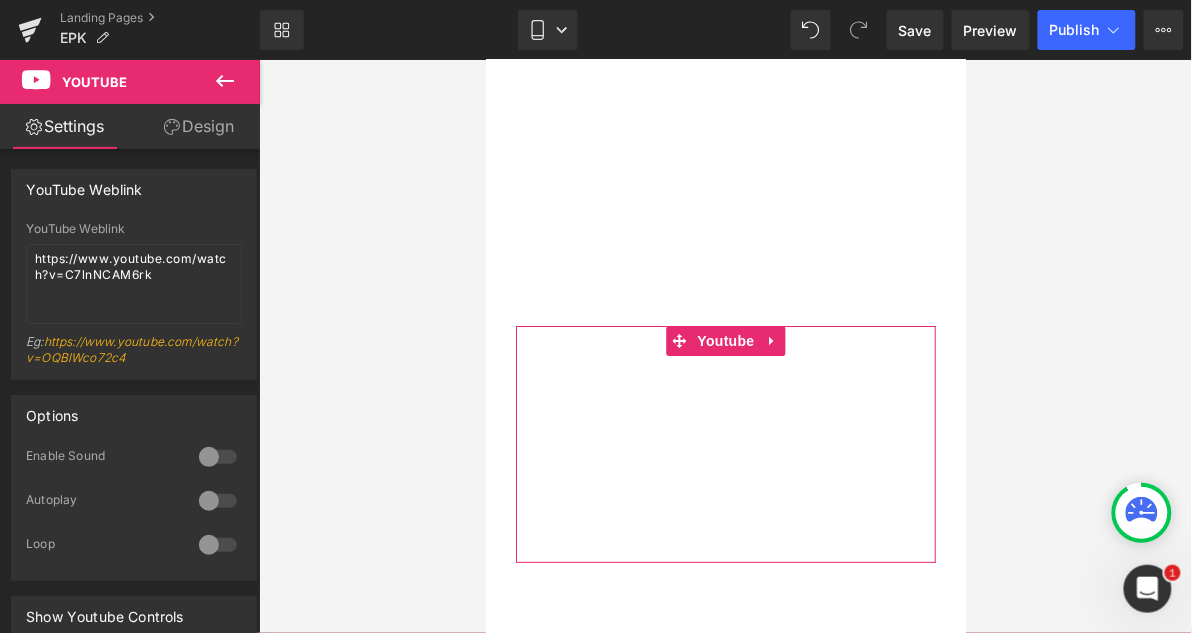 click on "Design" at bounding box center (199, 126) 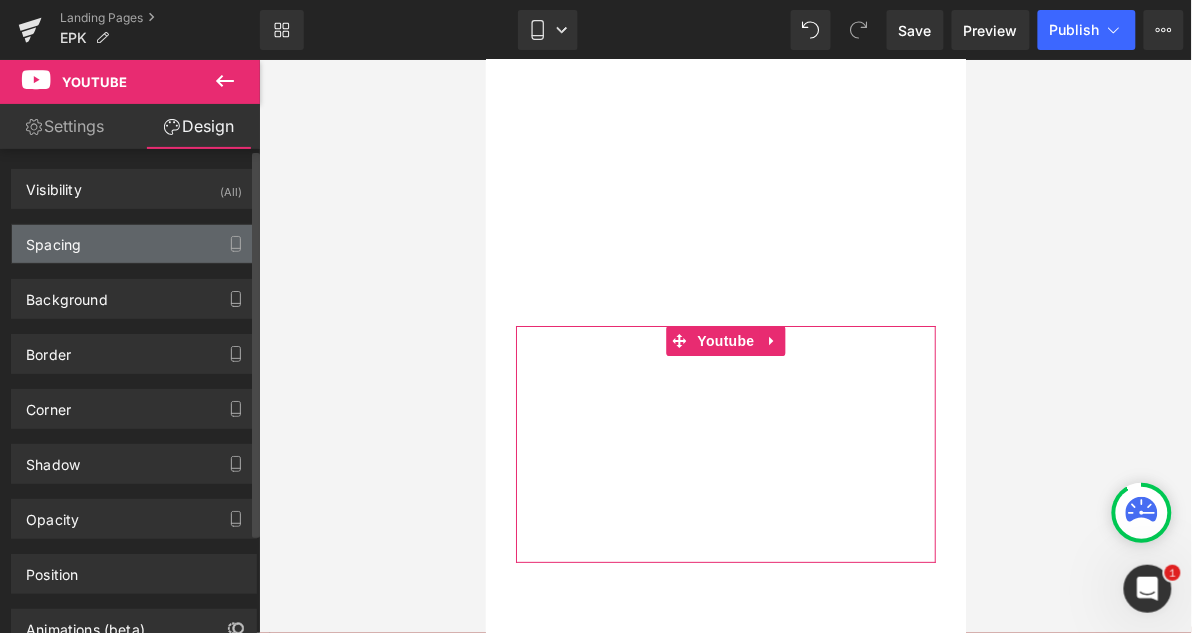 click on "Spacing" at bounding box center (134, 244) 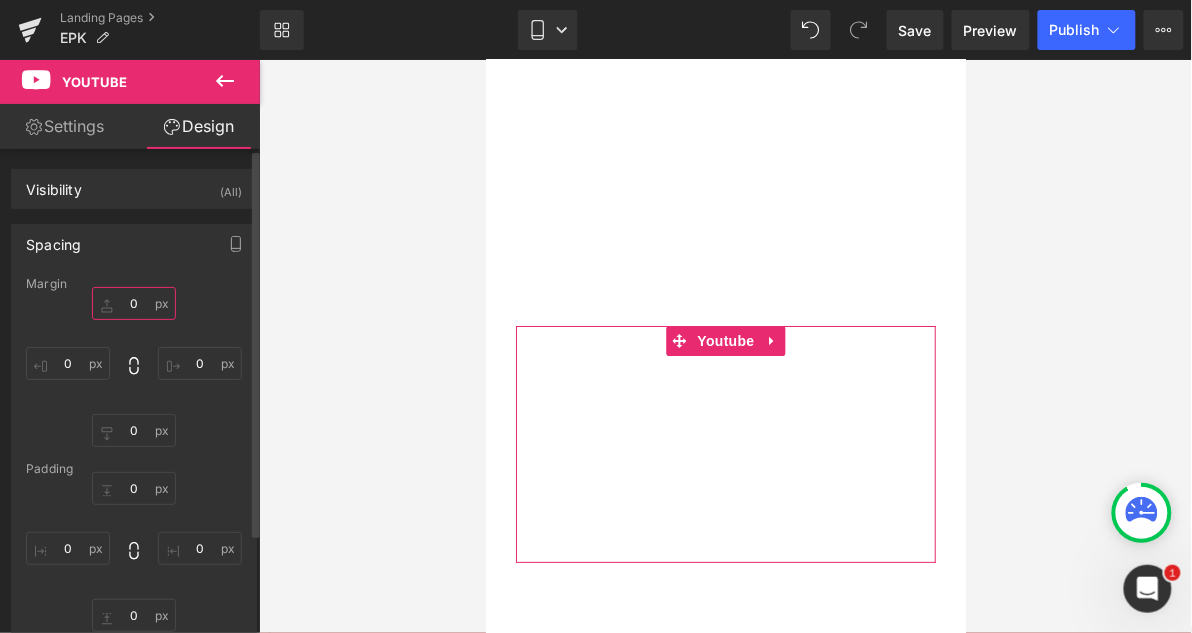 click on "0" at bounding box center [134, 303] 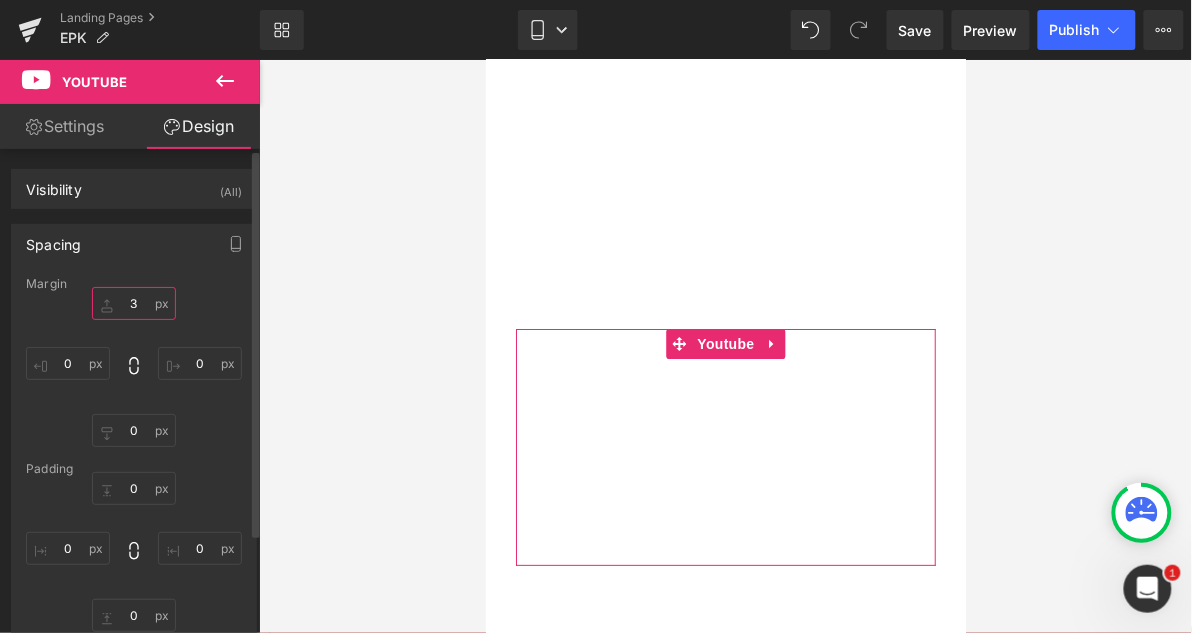 type on "30" 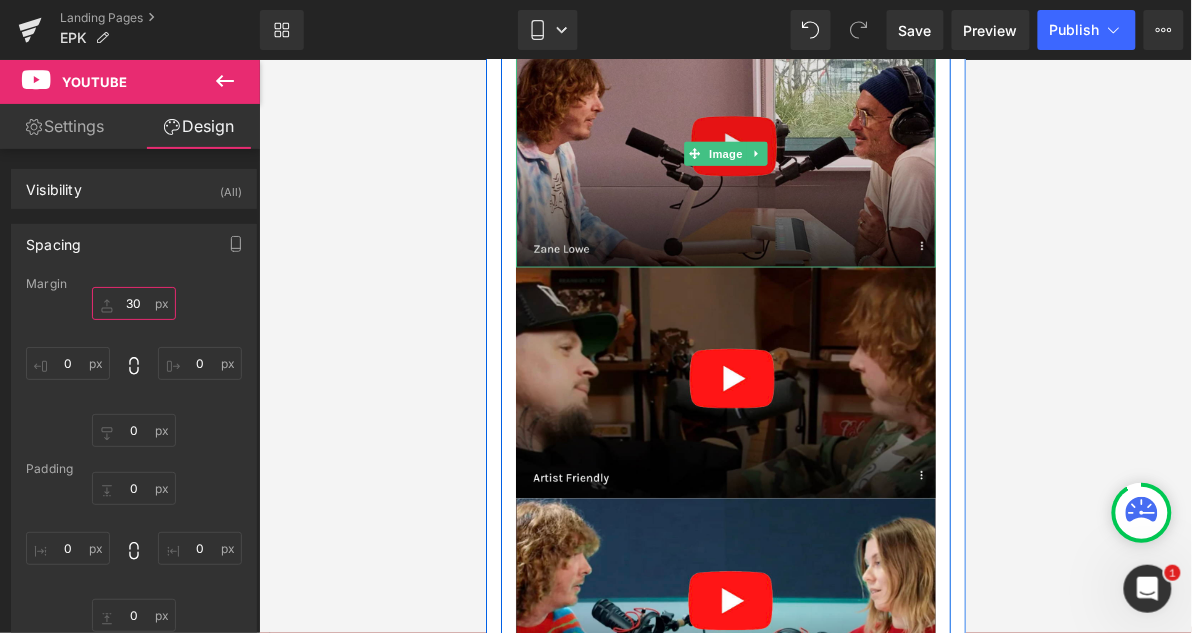 scroll, scrollTop: 3751, scrollLeft: 0, axis: vertical 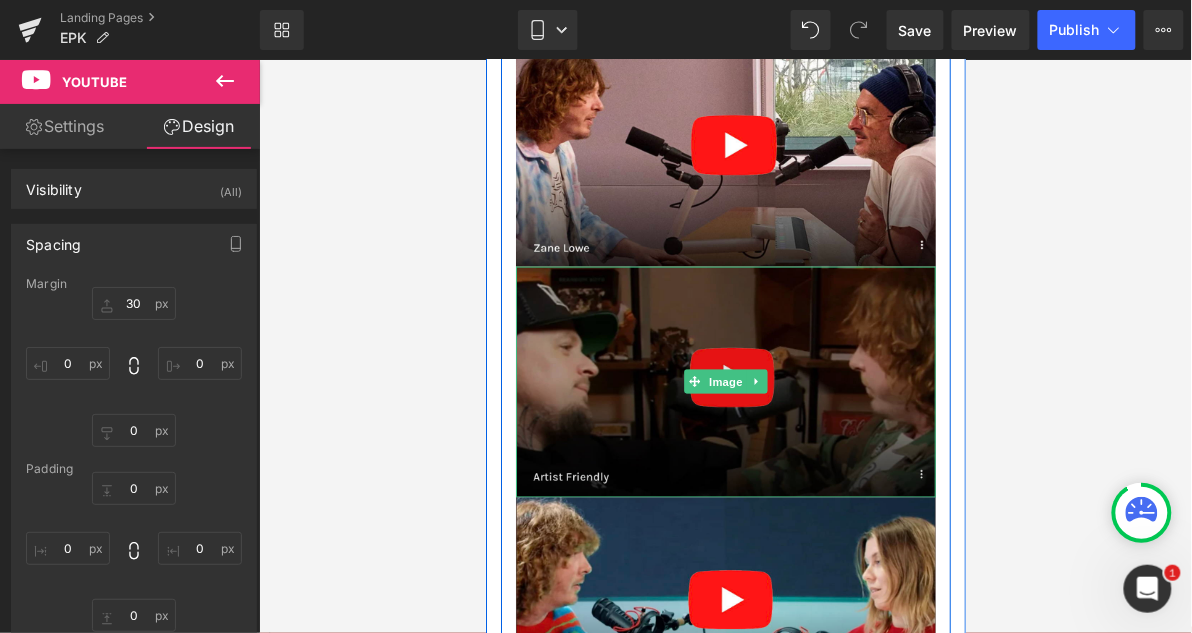 click at bounding box center (725, 381) 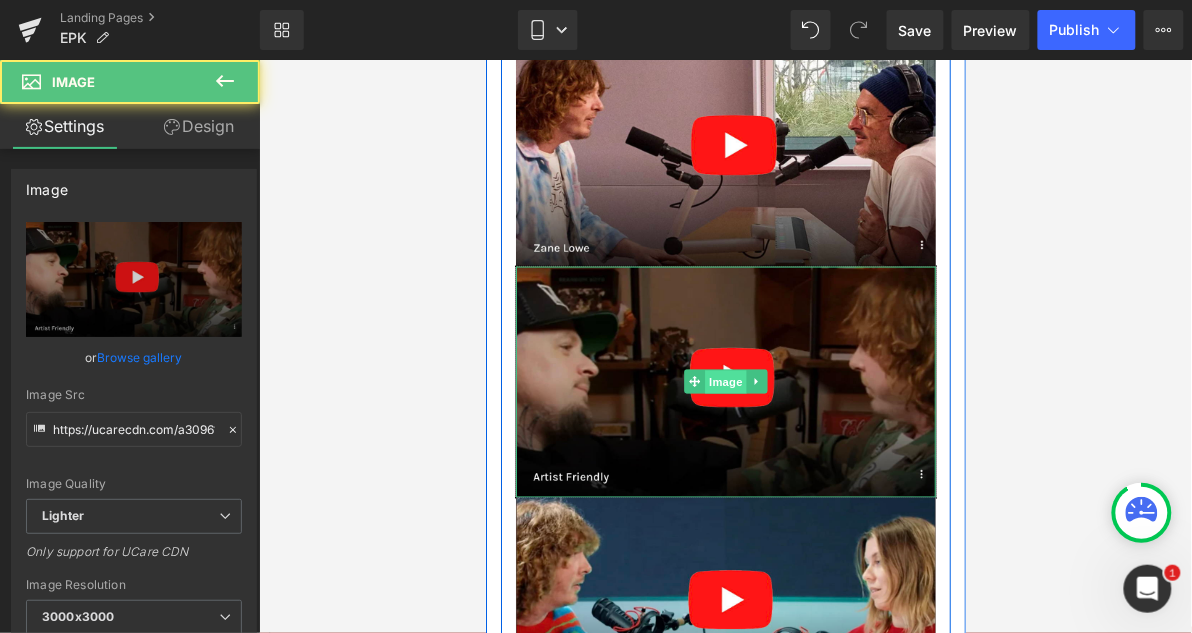 click on "Image" at bounding box center (725, 382) 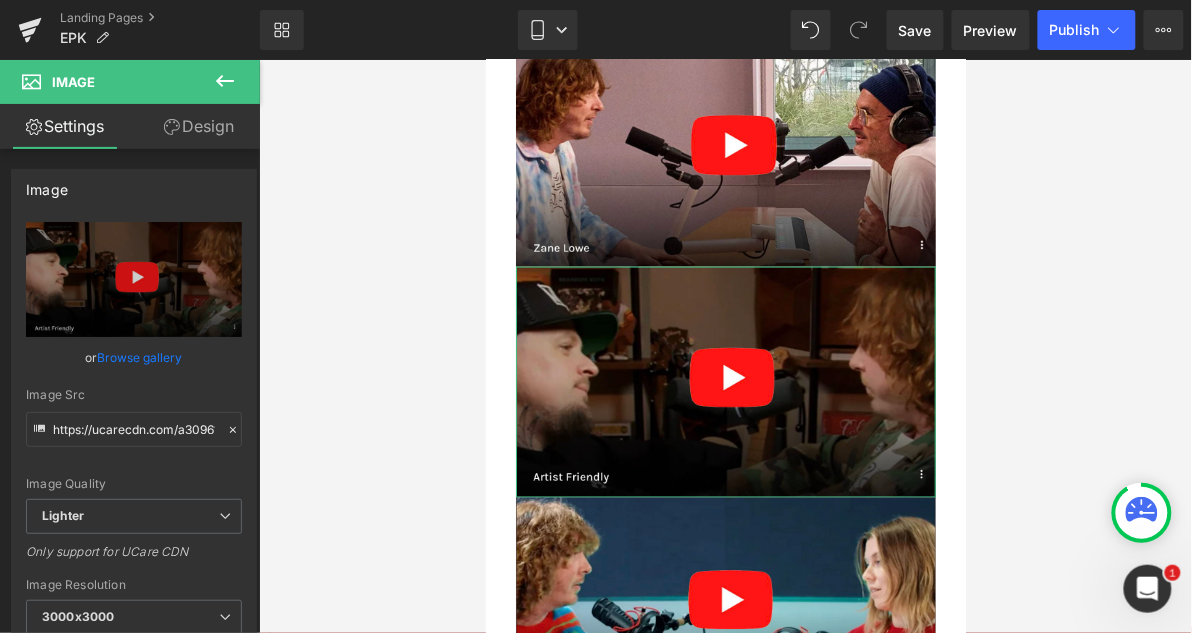 click on "Design" at bounding box center (199, 126) 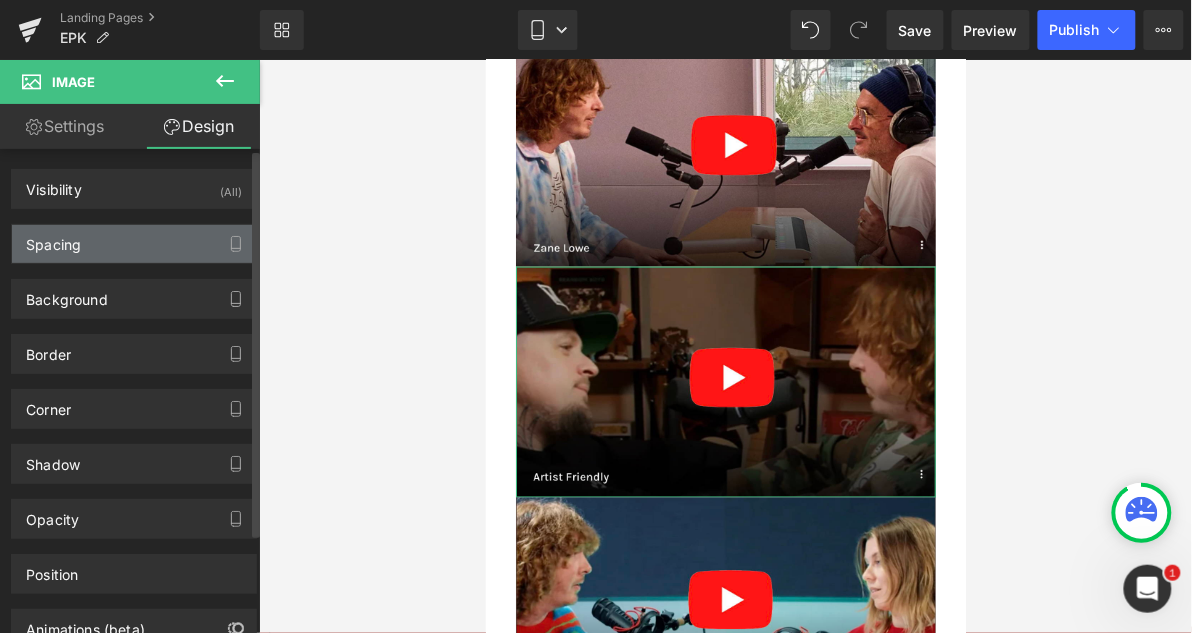 click on "Spacing" at bounding box center [134, 244] 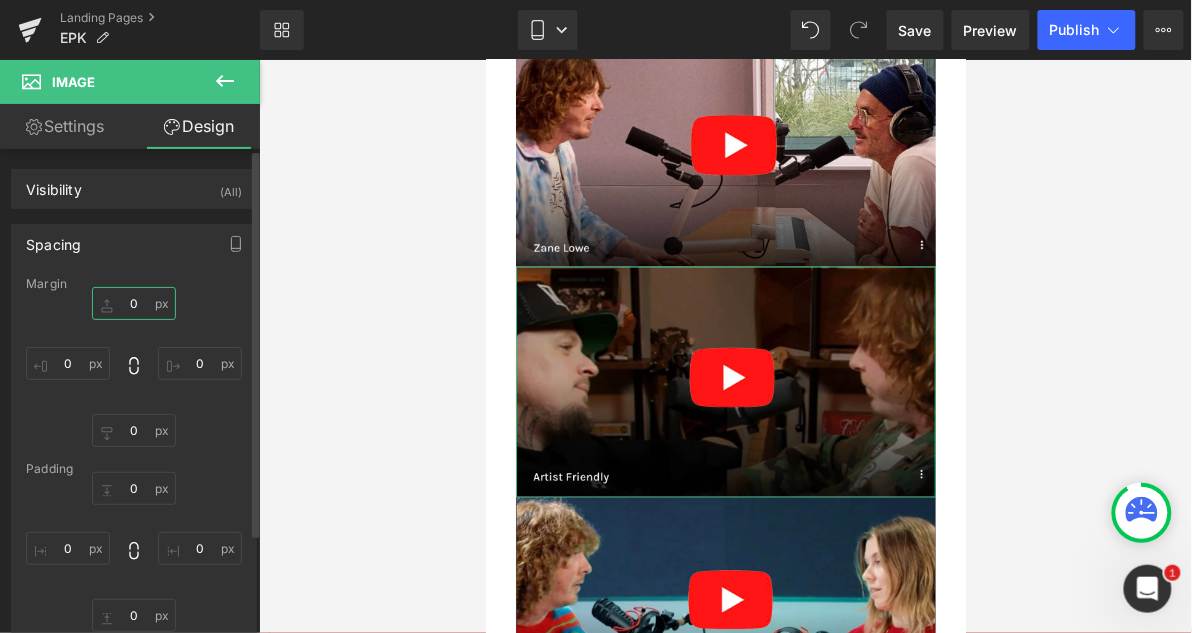 click on "0" at bounding box center [134, 303] 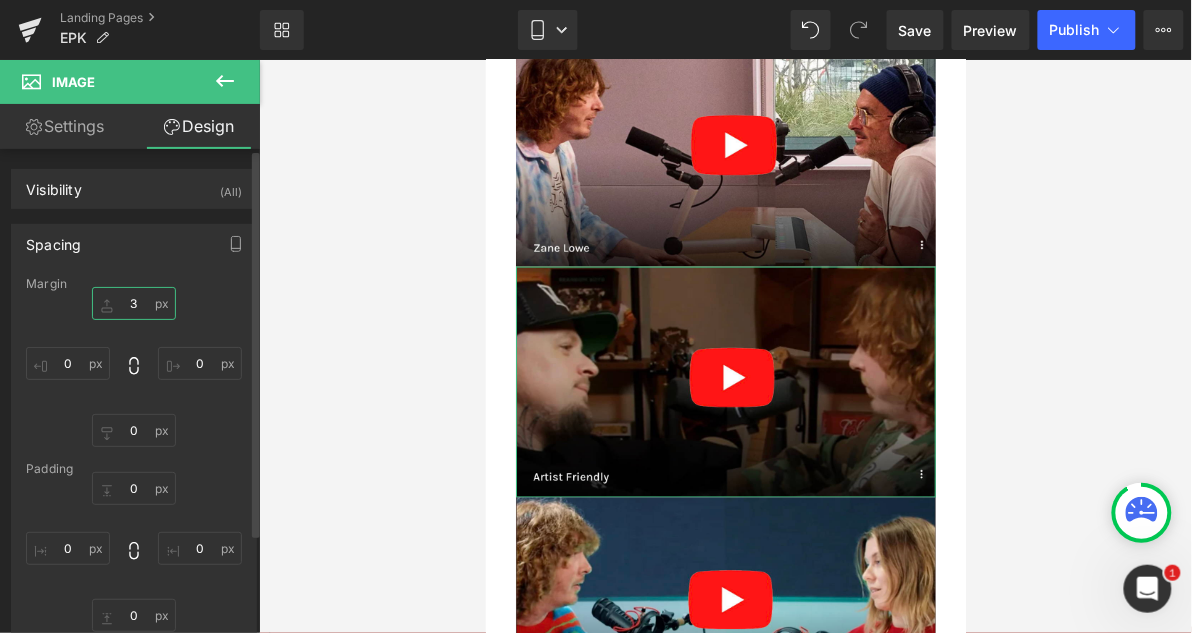 type on "30" 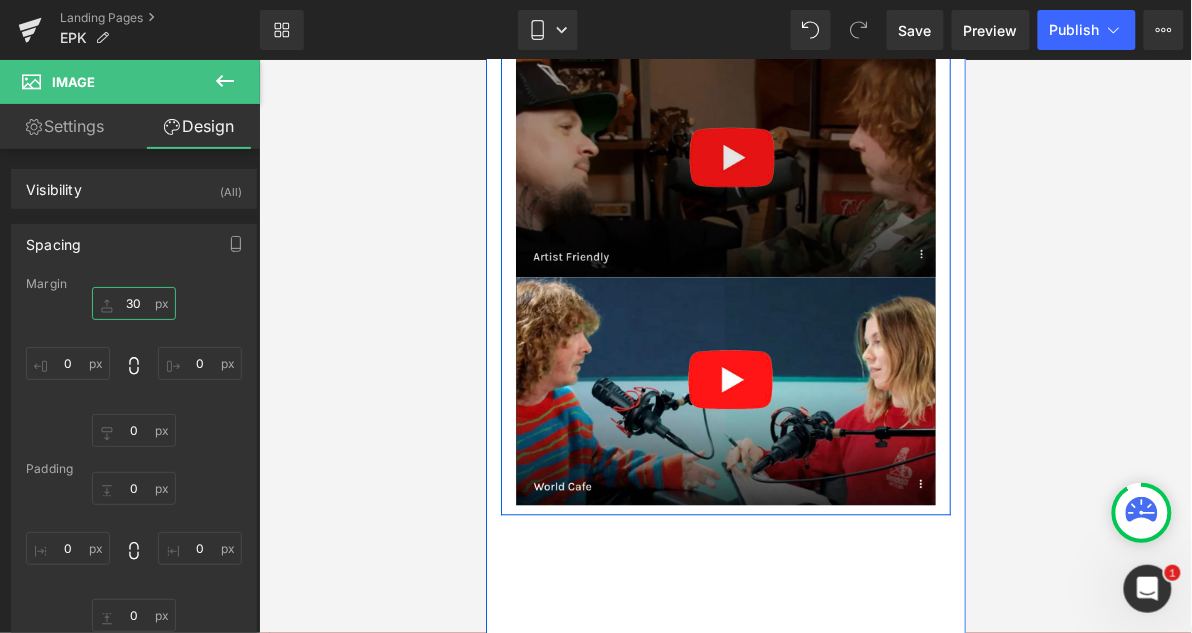 scroll, scrollTop: 4070, scrollLeft: 0, axis: vertical 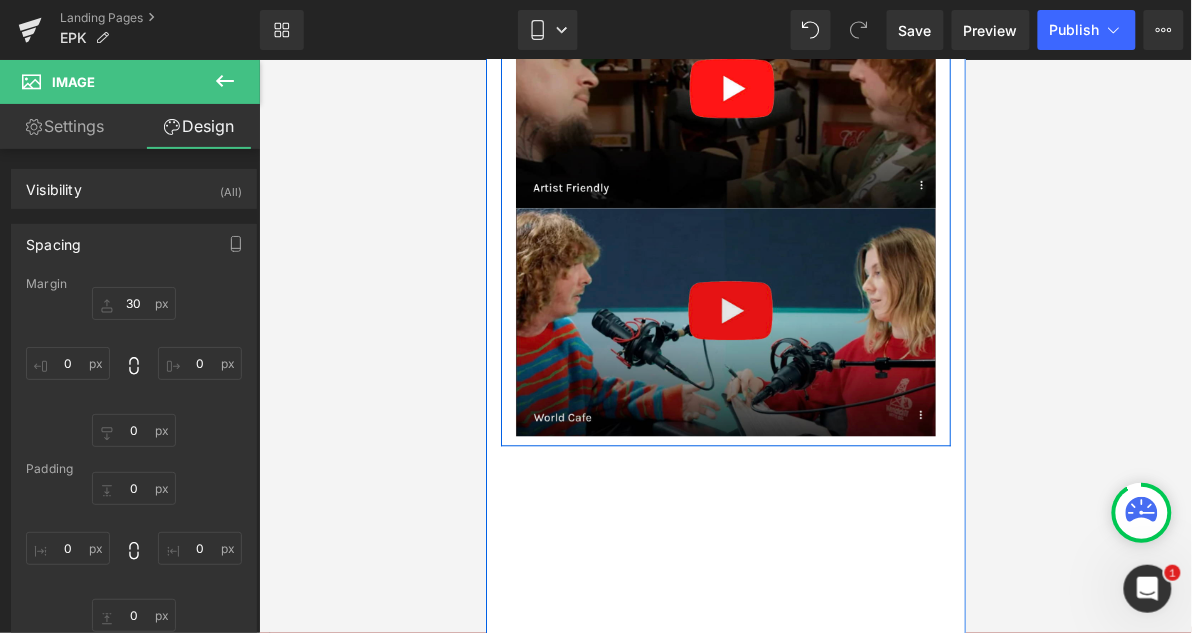 click at bounding box center (725, 322) 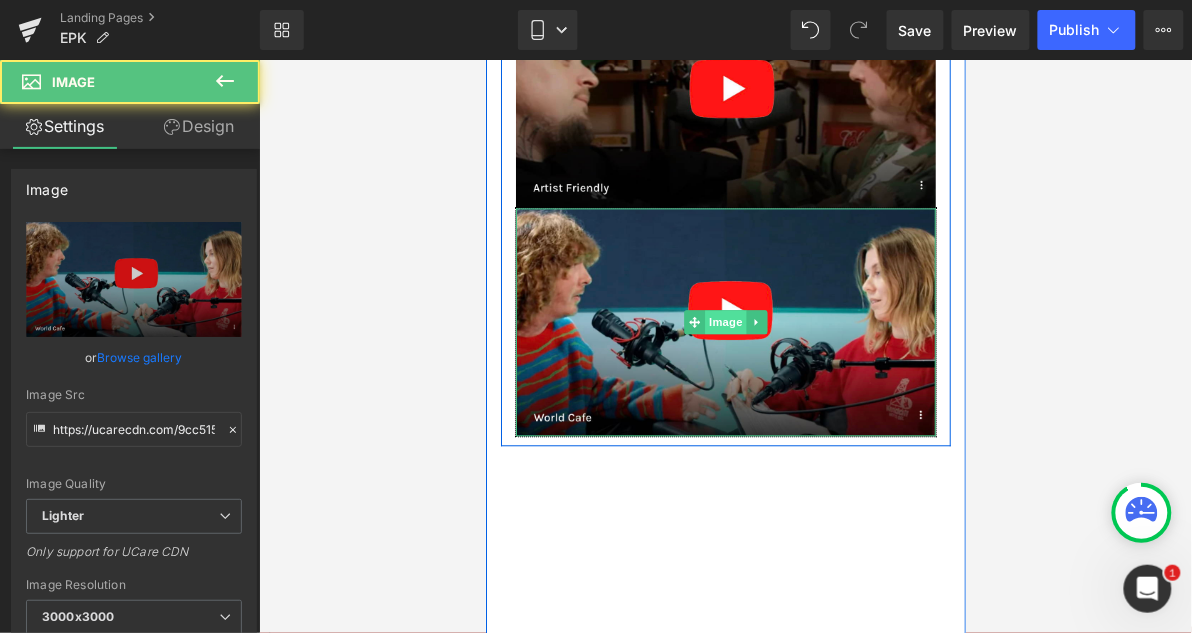click on "Image" at bounding box center (725, 322) 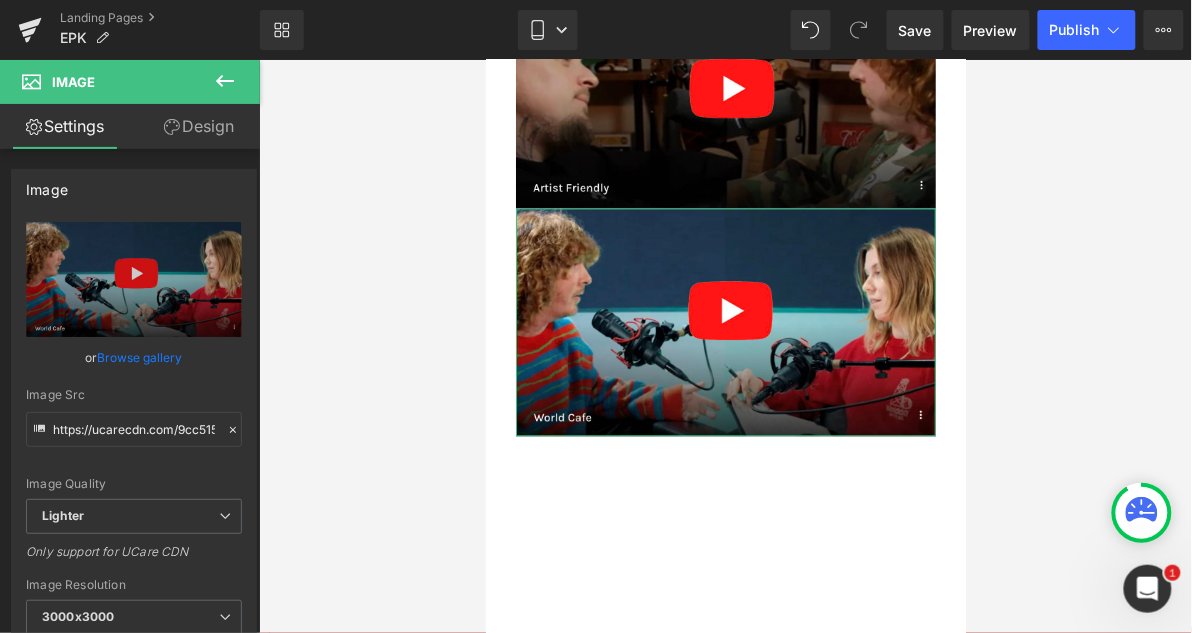 click on "Design" at bounding box center (199, 126) 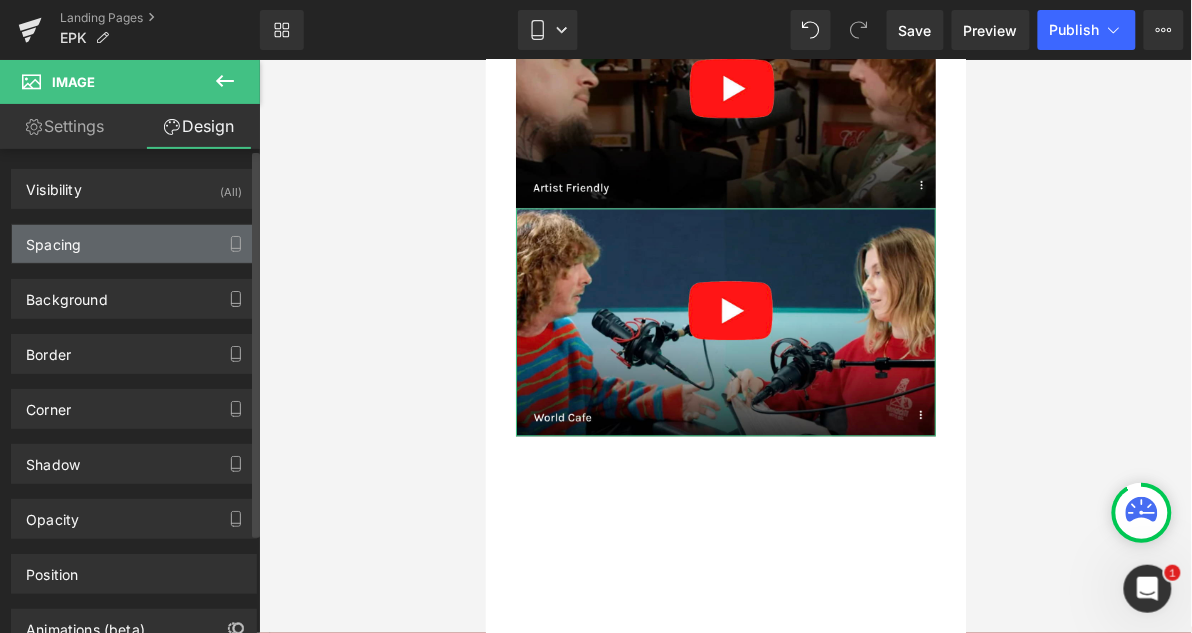 click on "Spacing" at bounding box center [53, 239] 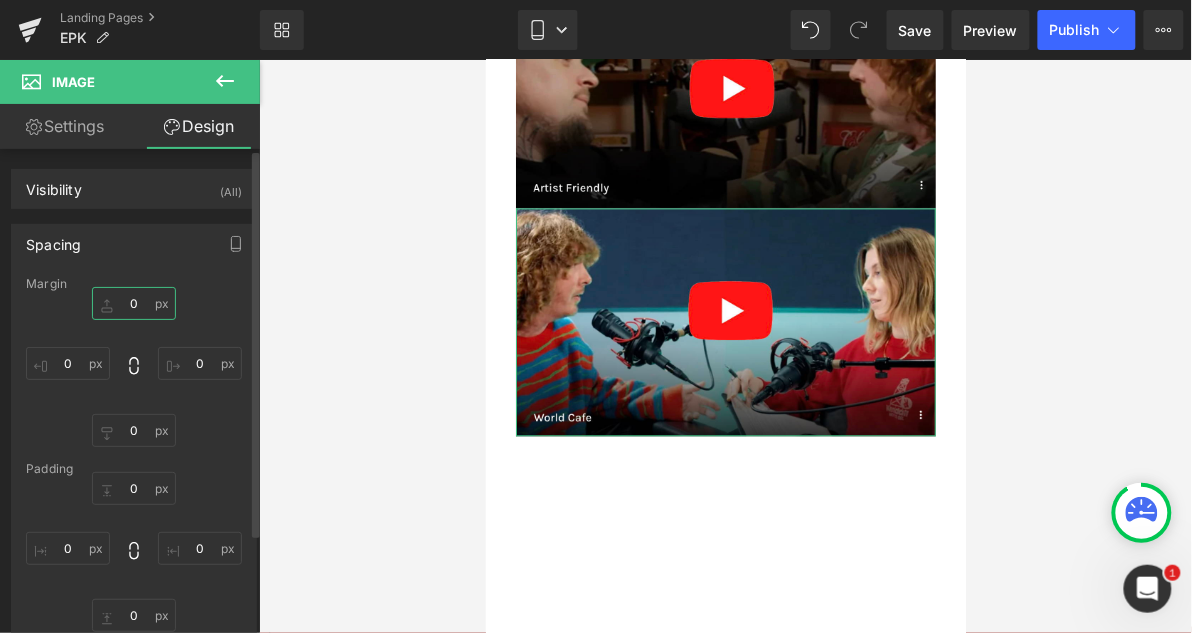 click on "0" at bounding box center (134, 303) 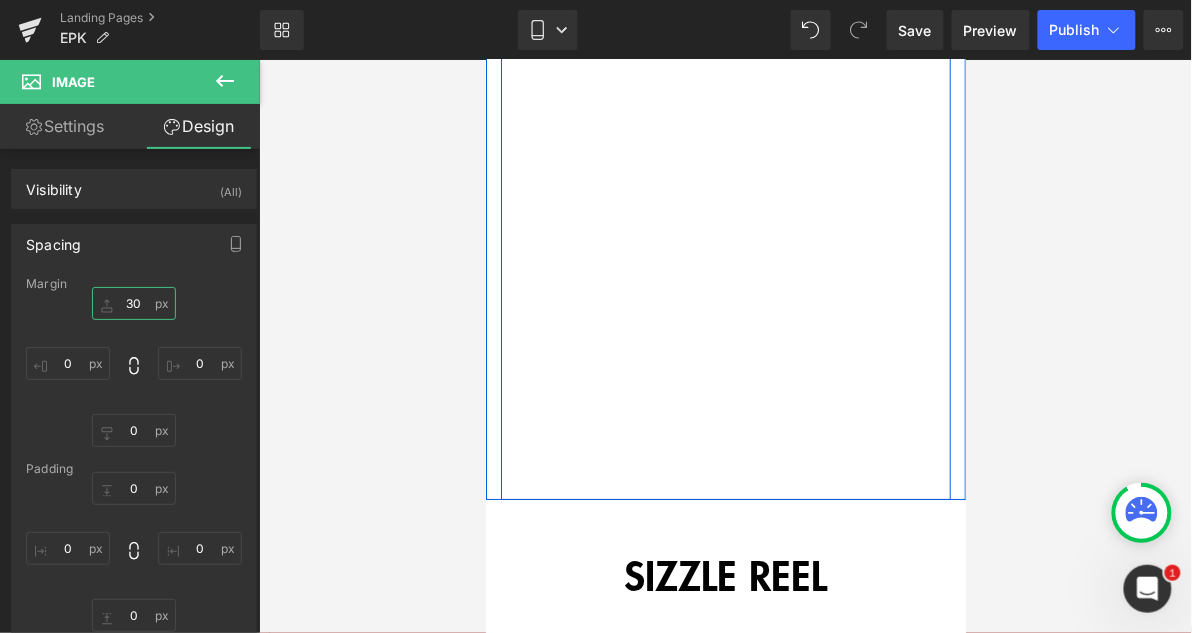 scroll, scrollTop: 4568, scrollLeft: 0, axis: vertical 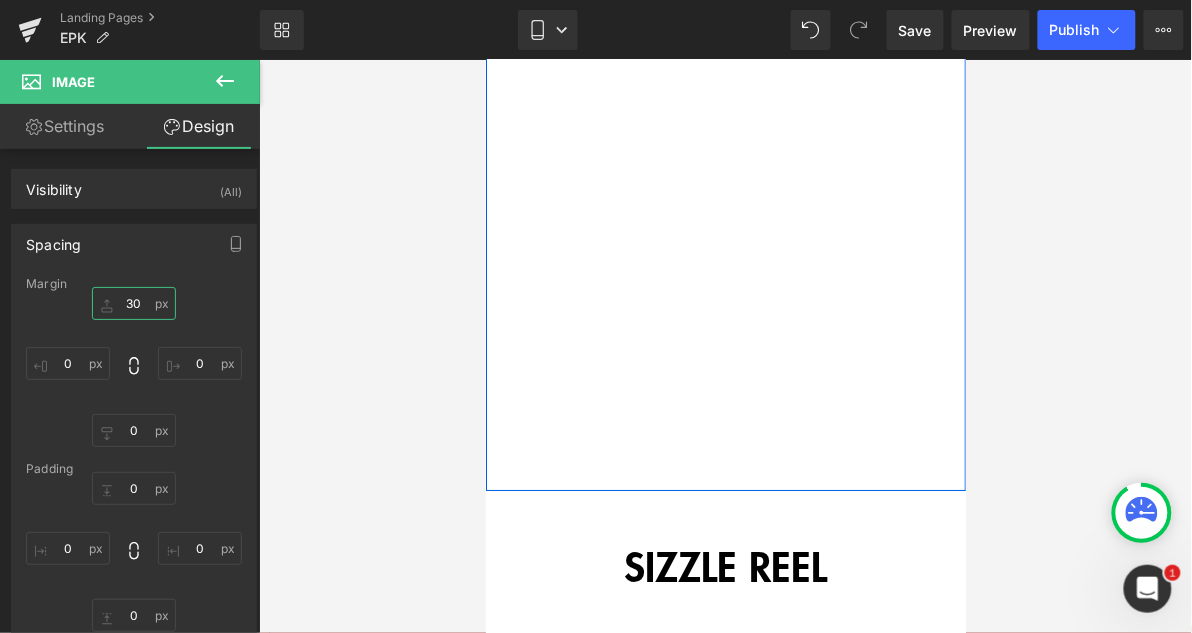 type on "30" 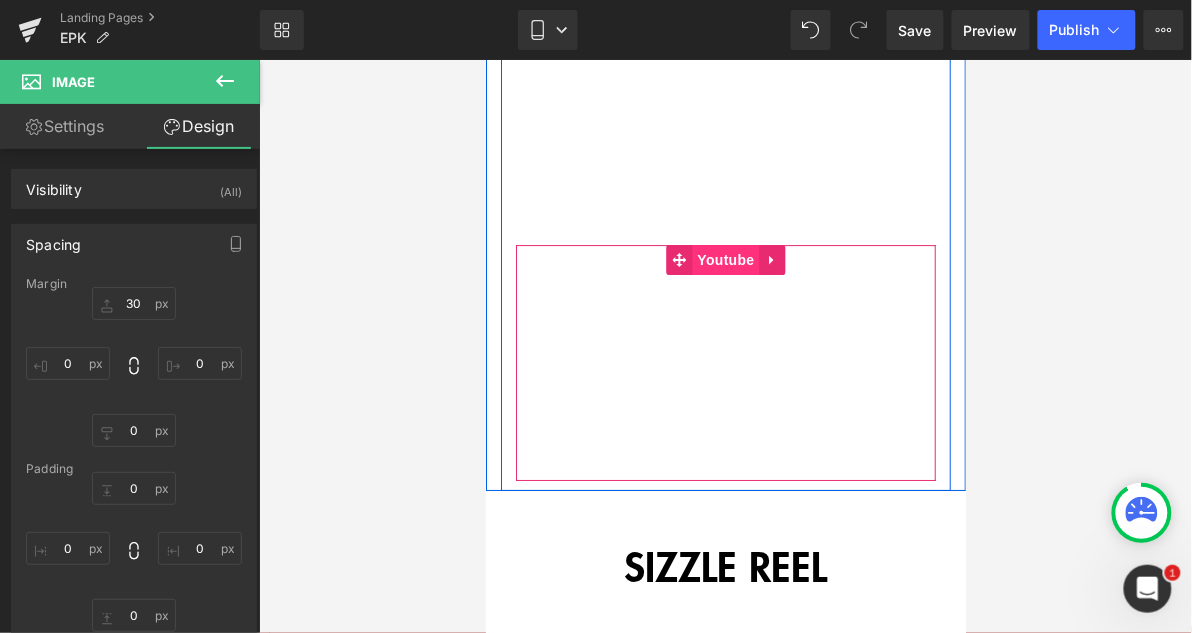 click on "Youtube" at bounding box center (724, 259) 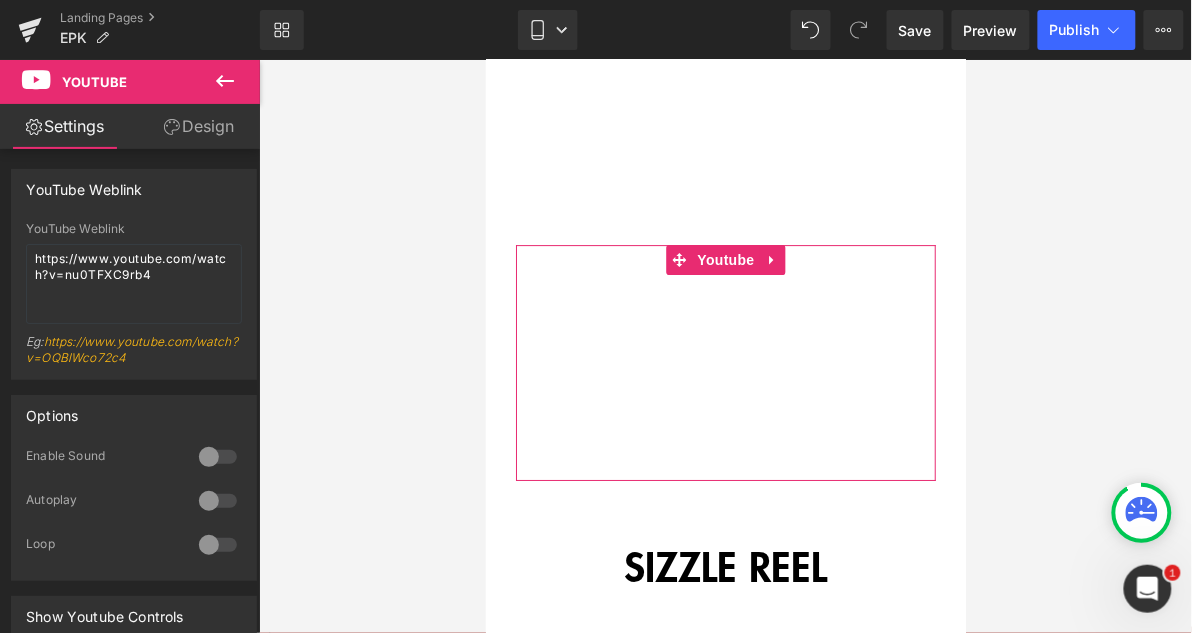 click on "Design" at bounding box center (199, 126) 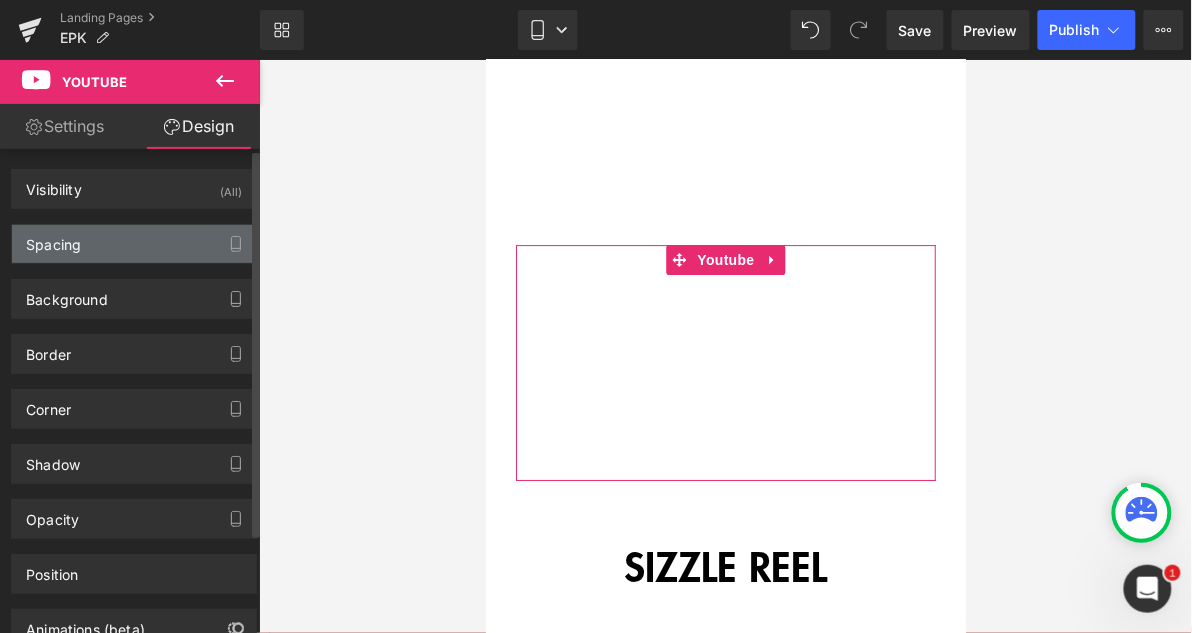 click on "Spacing" at bounding box center (53, 239) 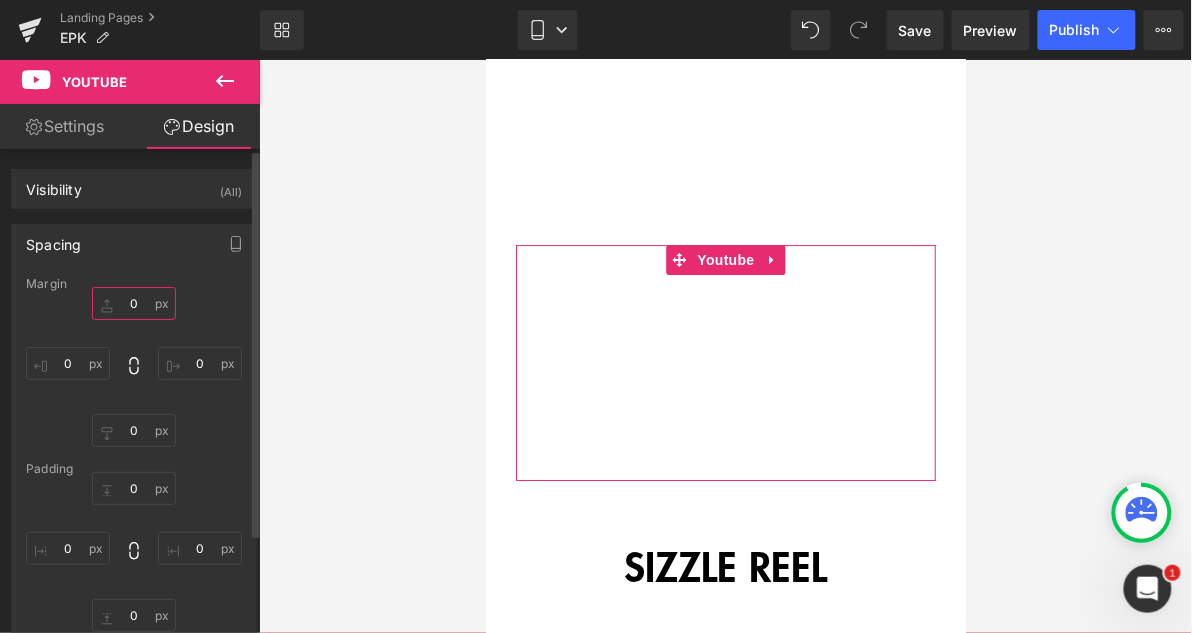click on "0" at bounding box center (134, 303) 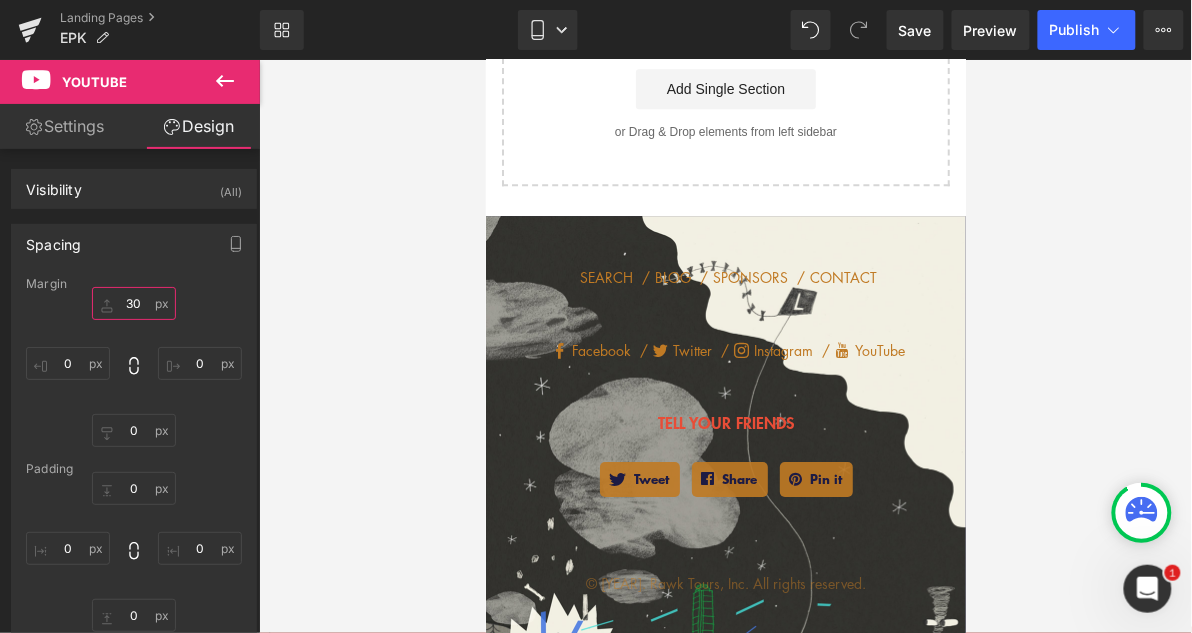 scroll, scrollTop: 7837, scrollLeft: 0, axis: vertical 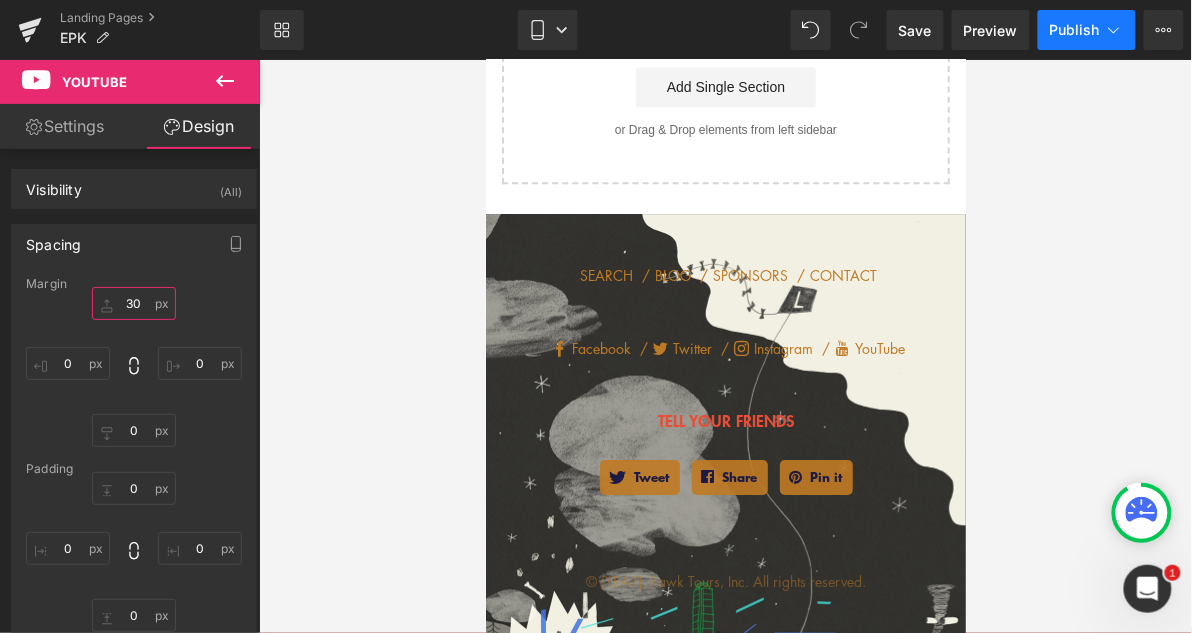 type on "30" 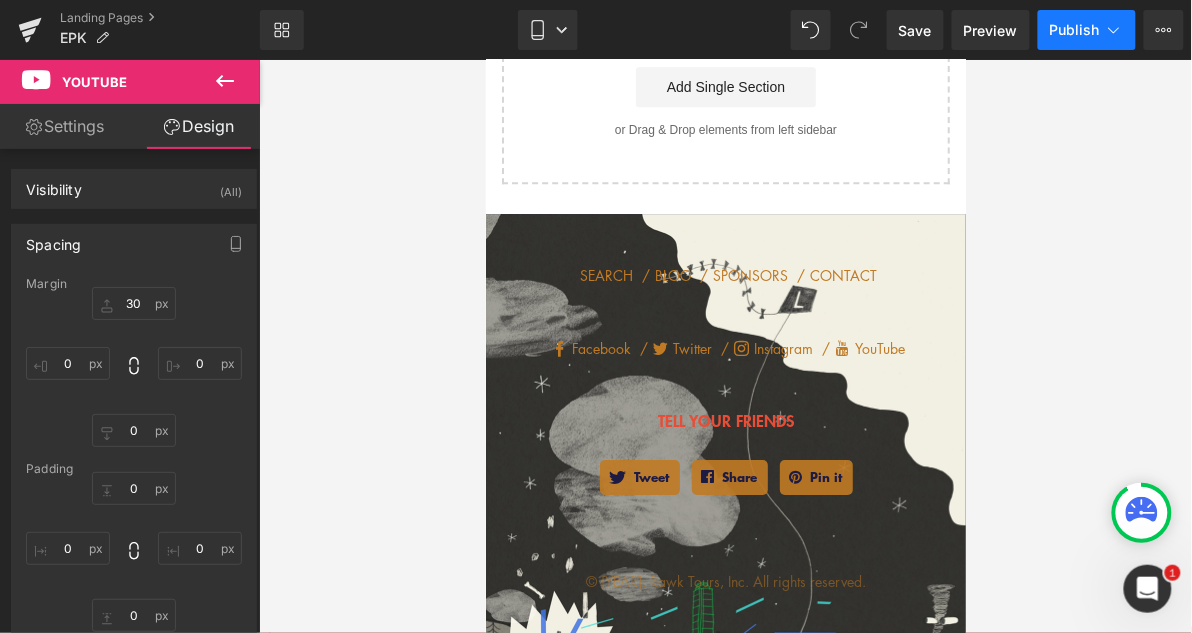 click on "Publish" at bounding box center [1075, 30] 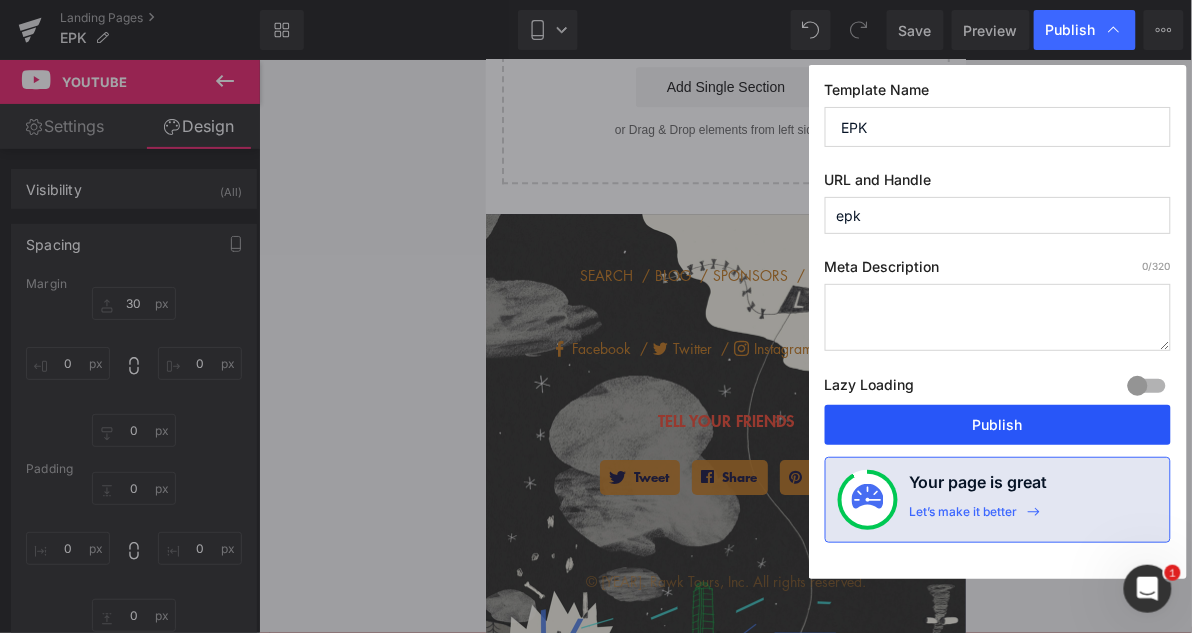 click on "Publish" at bounding box center (998, 425) 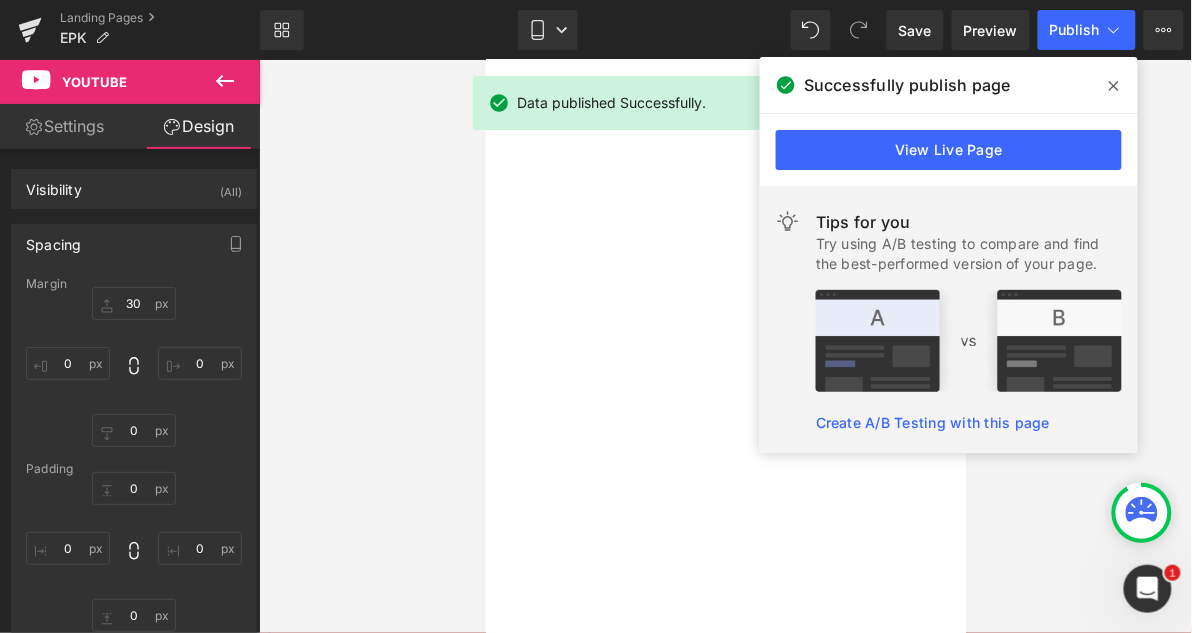 scroll, scrollTop: 2434, scrollLeft: 0, axis: vertical 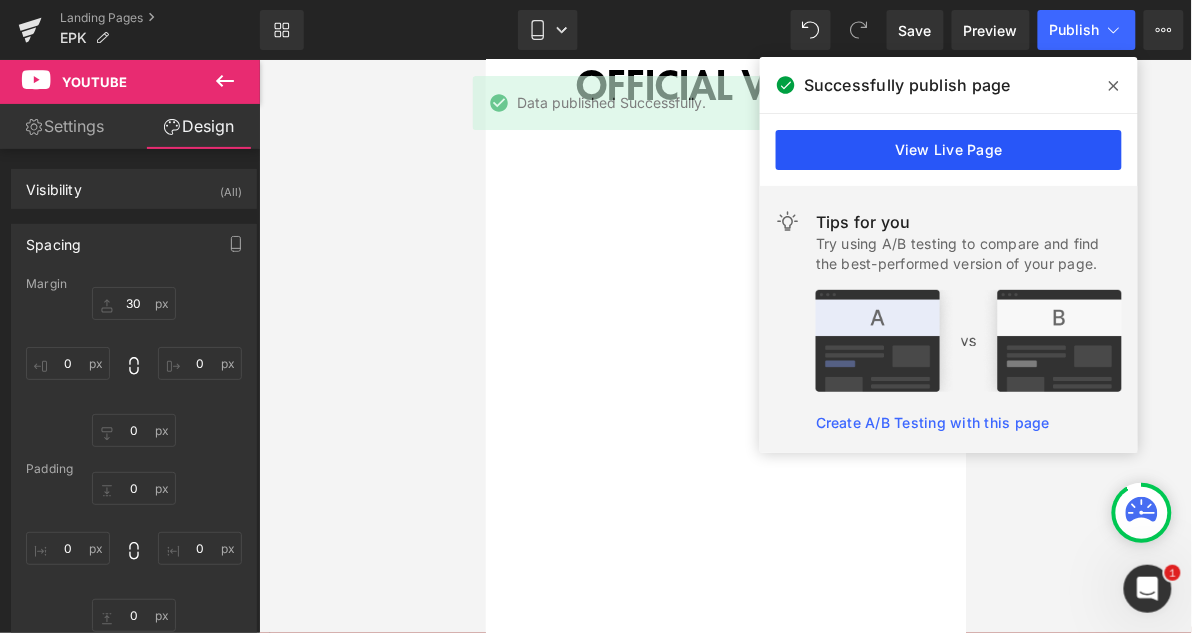 click on "View Live Page" at bounding box center [949, 150] 